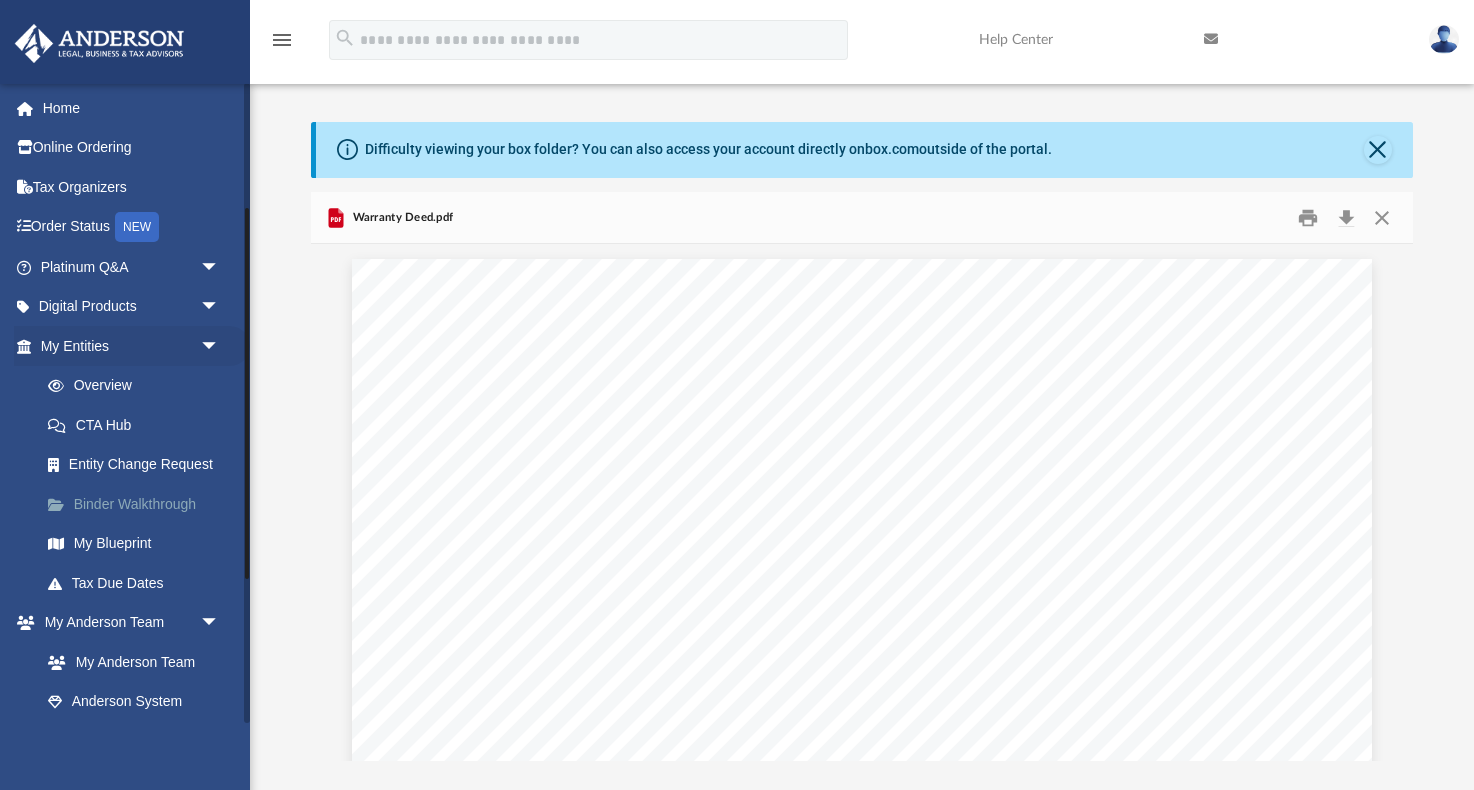 scroll, scrollTop: 11, scrollLeft: 0, axis: vertical 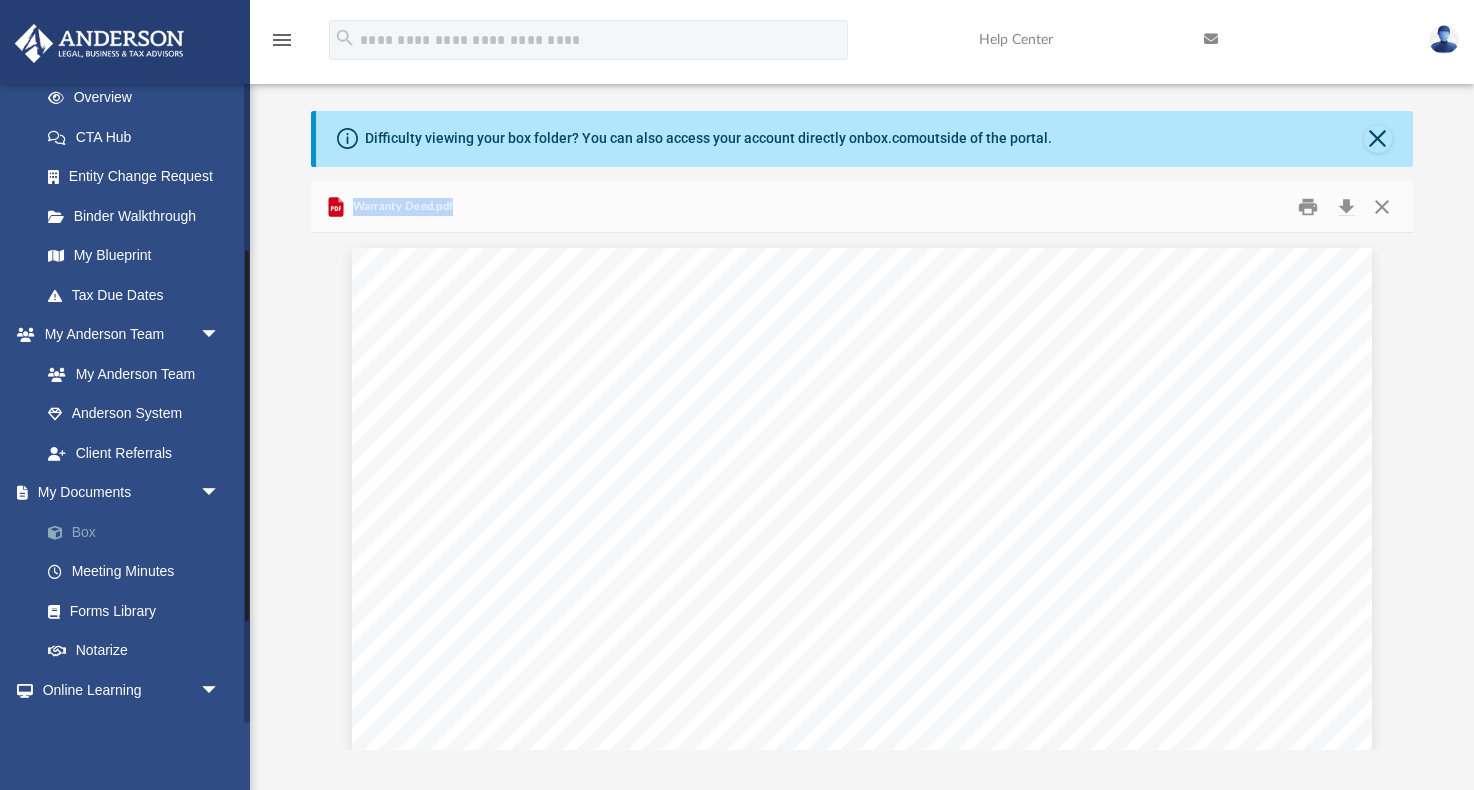 click on "Box" at bounding box center (139, 532) 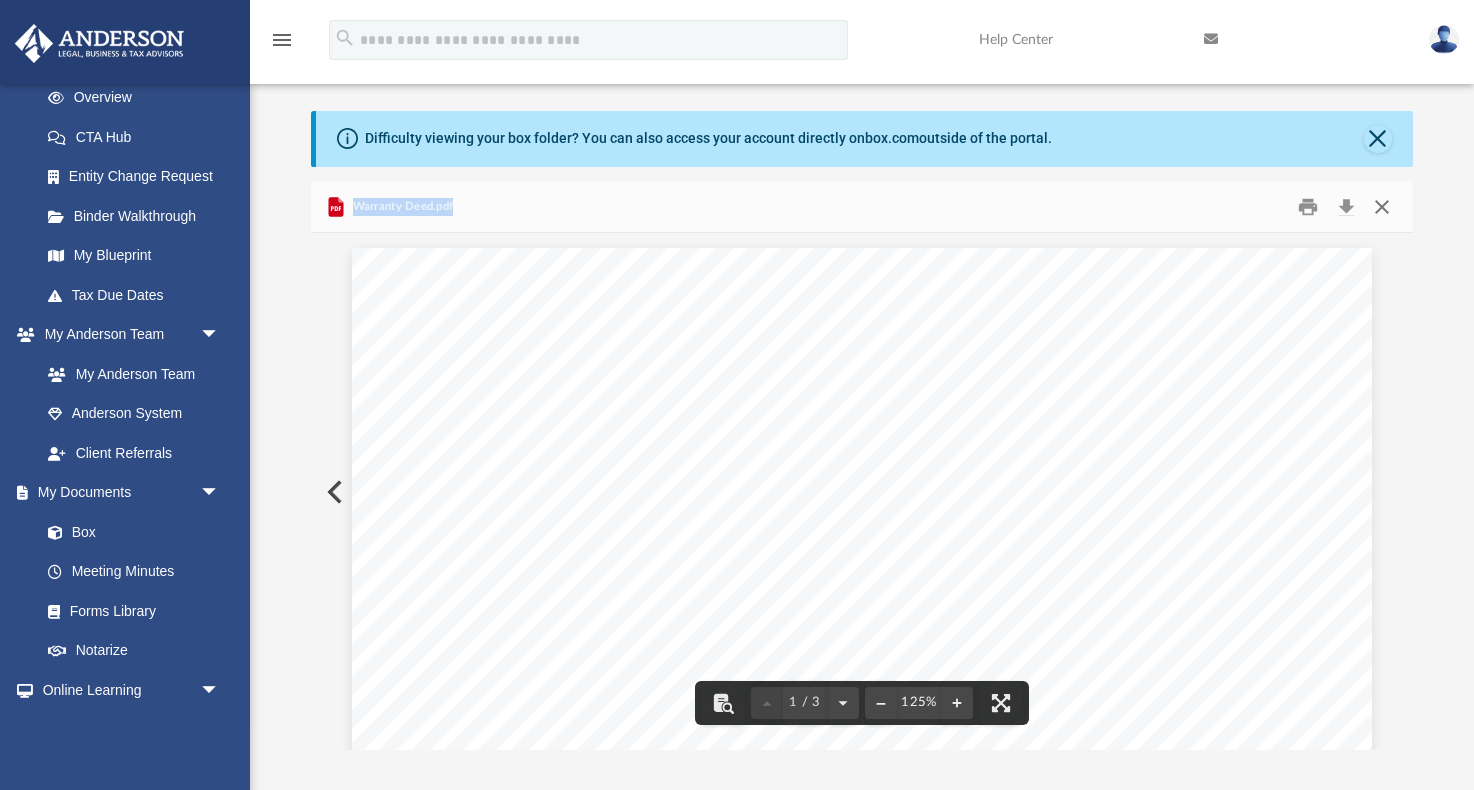 click at bounding box center [1381, 206] 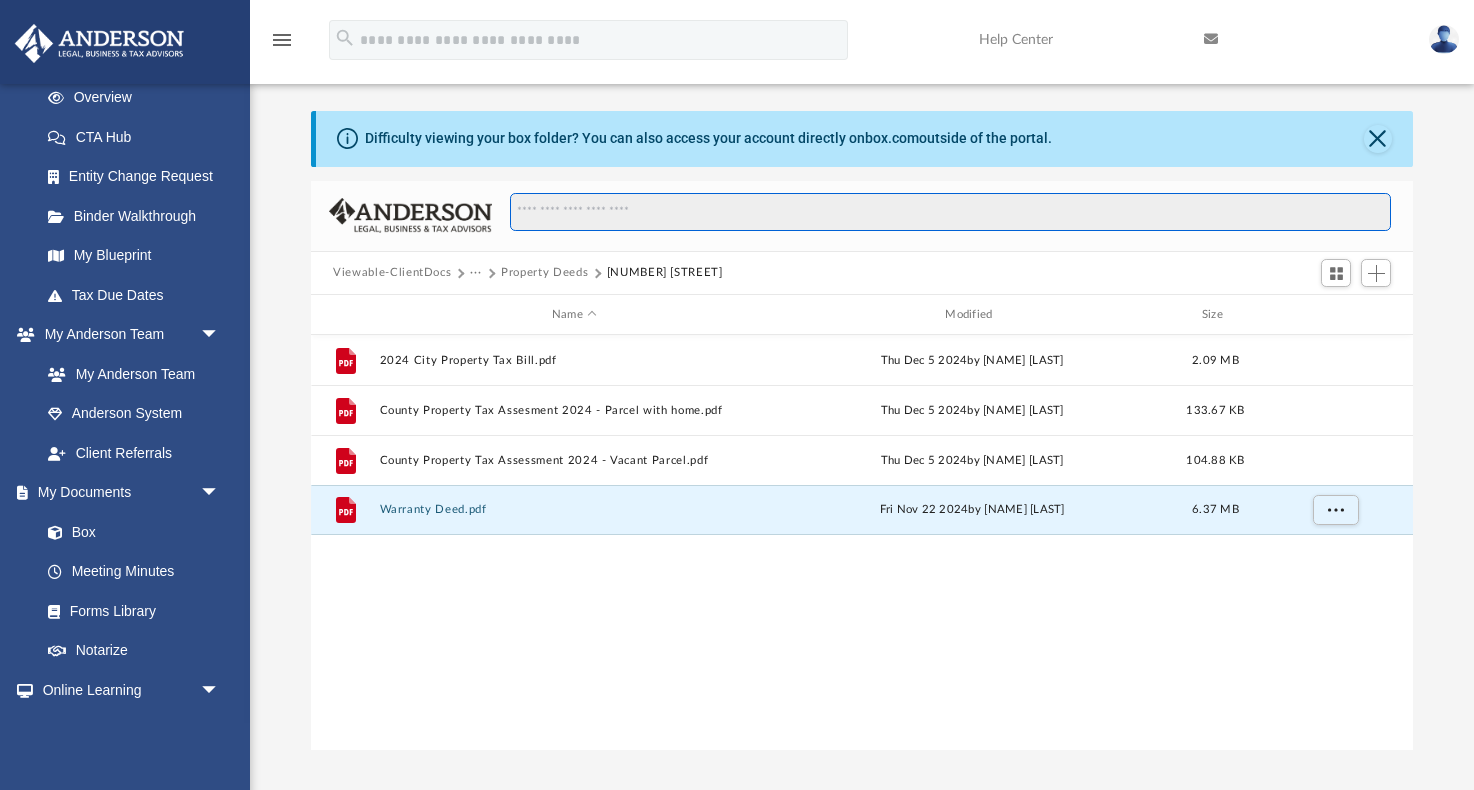 click at bounding box center (950, 212) 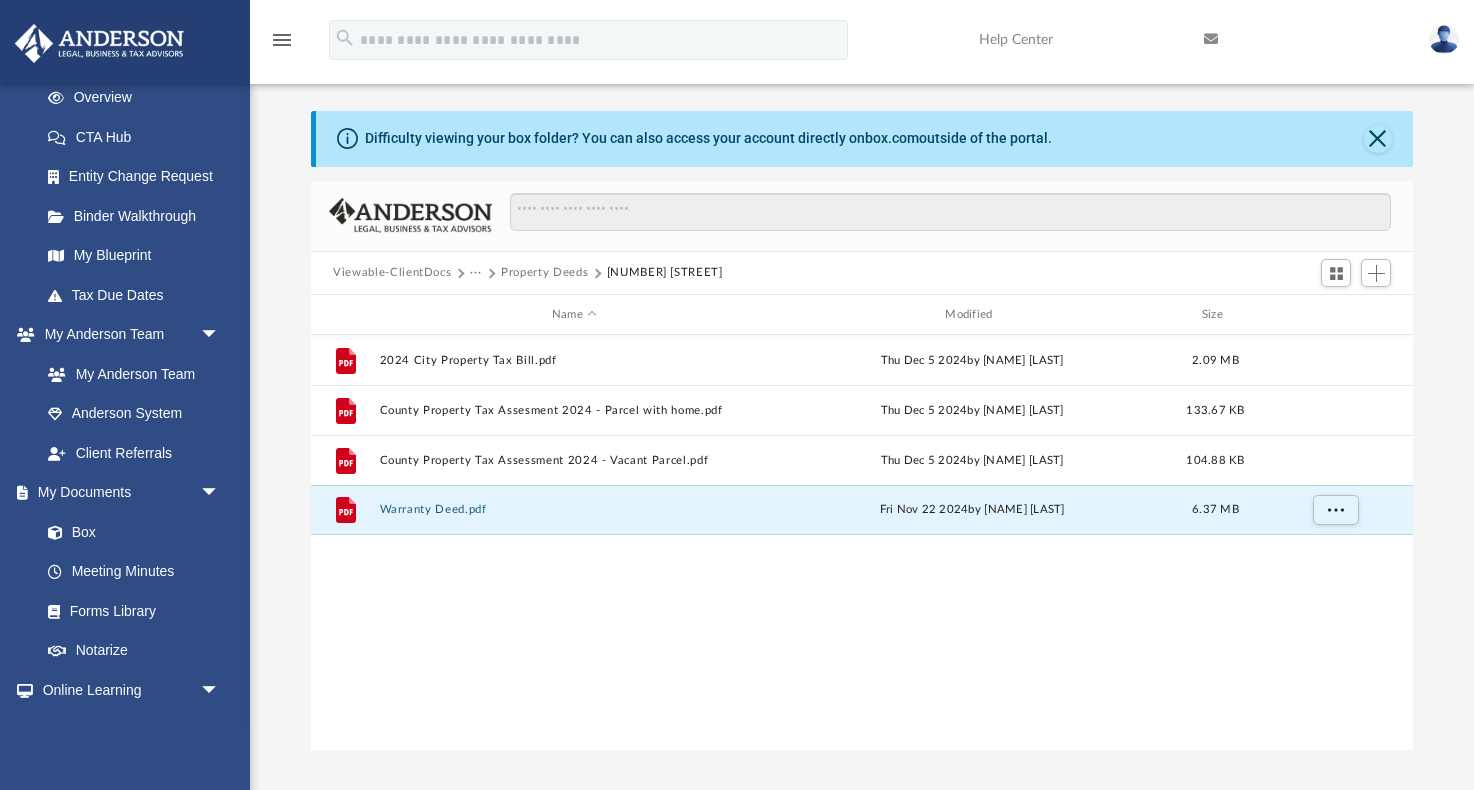 click at bounding box center [862, 216] 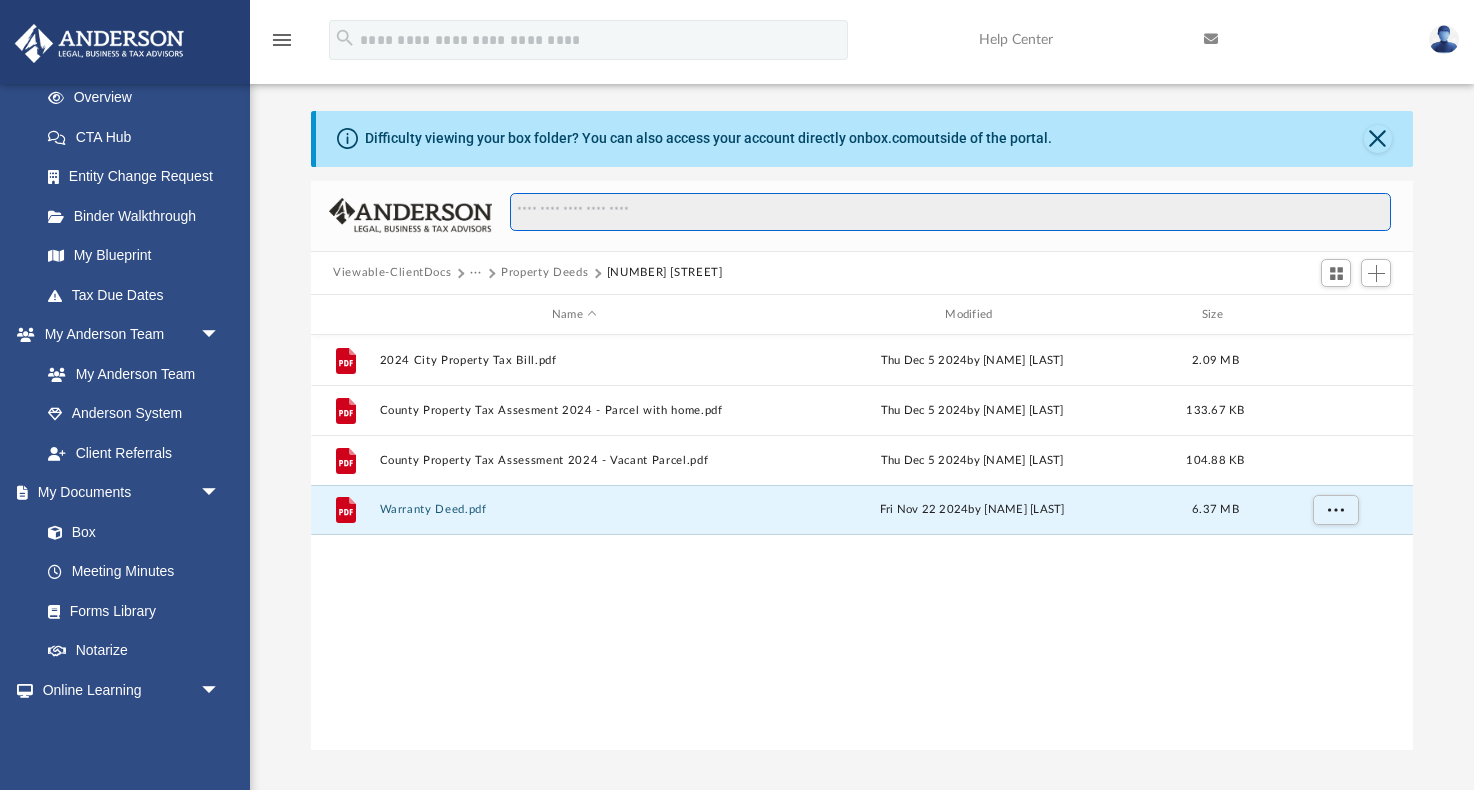 click at bounding box center [950, 212] 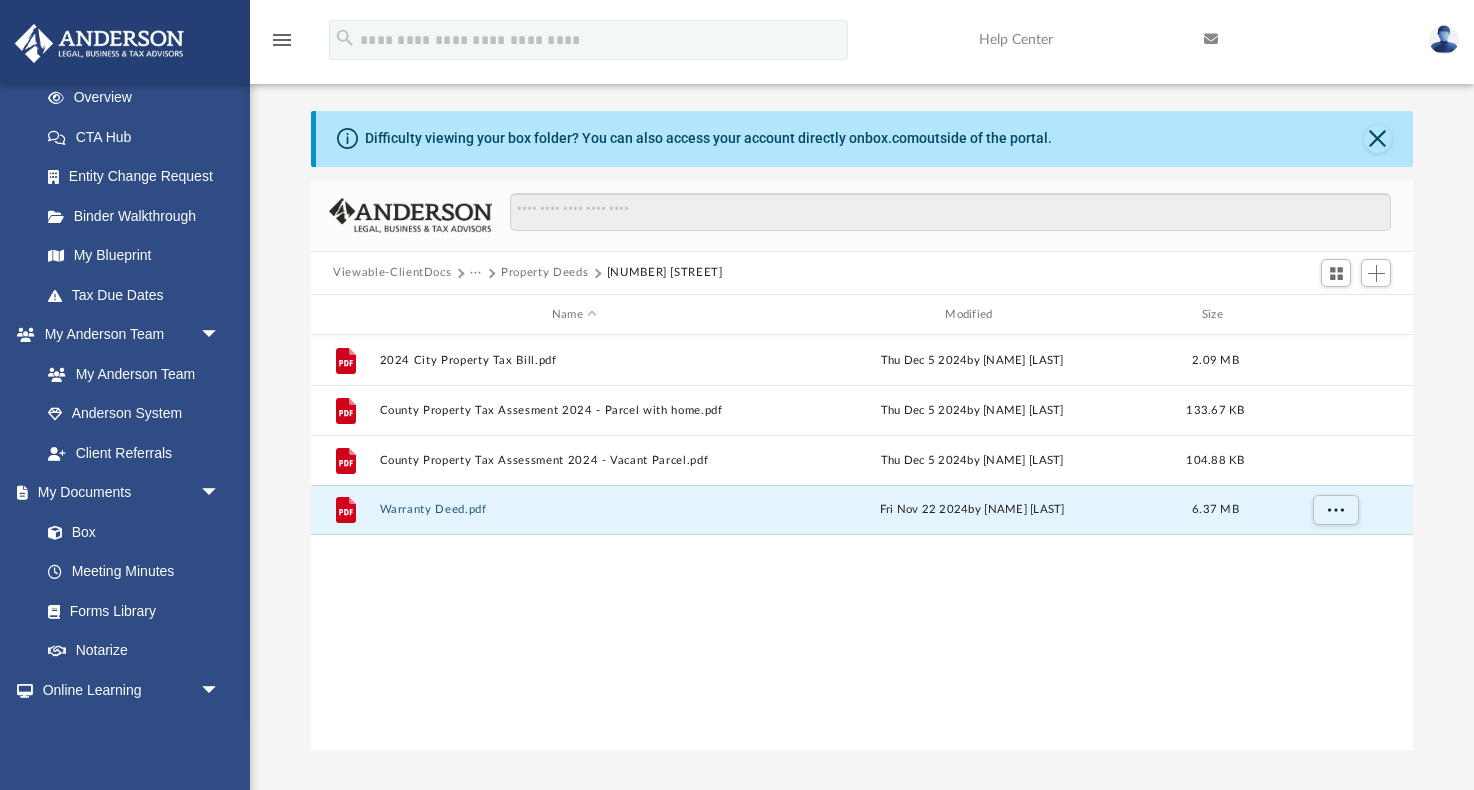 click at bounding box center [862, 216] 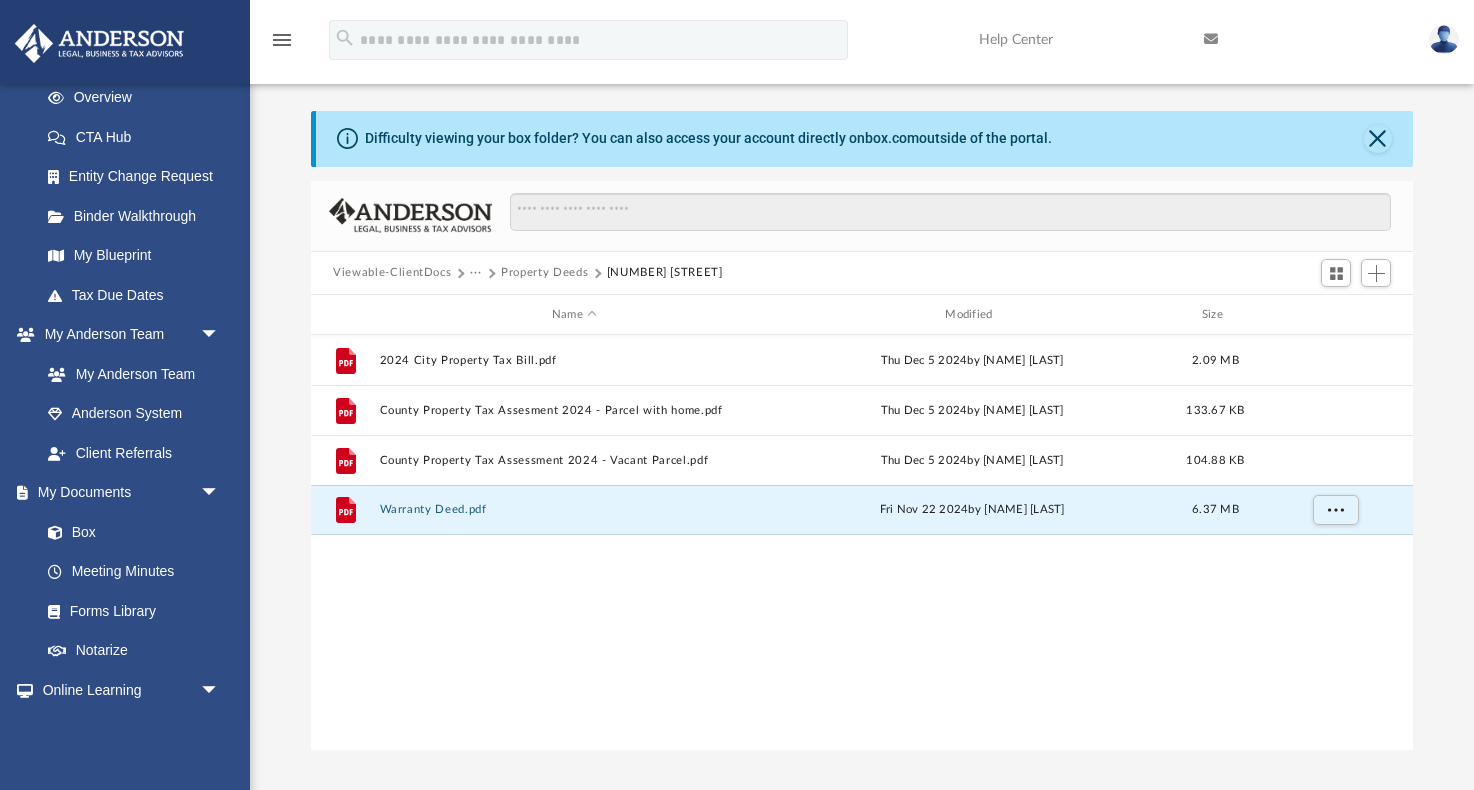 click on "File 2024 City Property Tax Bill.pdf Thu Dec 5 2024  by Zack Lee 2.09 MB File County Property Tax Assesment 2024 - Parcel with home.pdf Thu Dec 5 2024  by Zack Lee 133.67 KB File County Property Tax Assessment 2024 - Vacant Parcel.pdf Thu Dec 5 2024  by Zack Lee 104.88 KB File Warranty Deed.pdf Fri Nov 22 2024  by Zack Lee 6.37 MB" at bounding box center [862, 542] 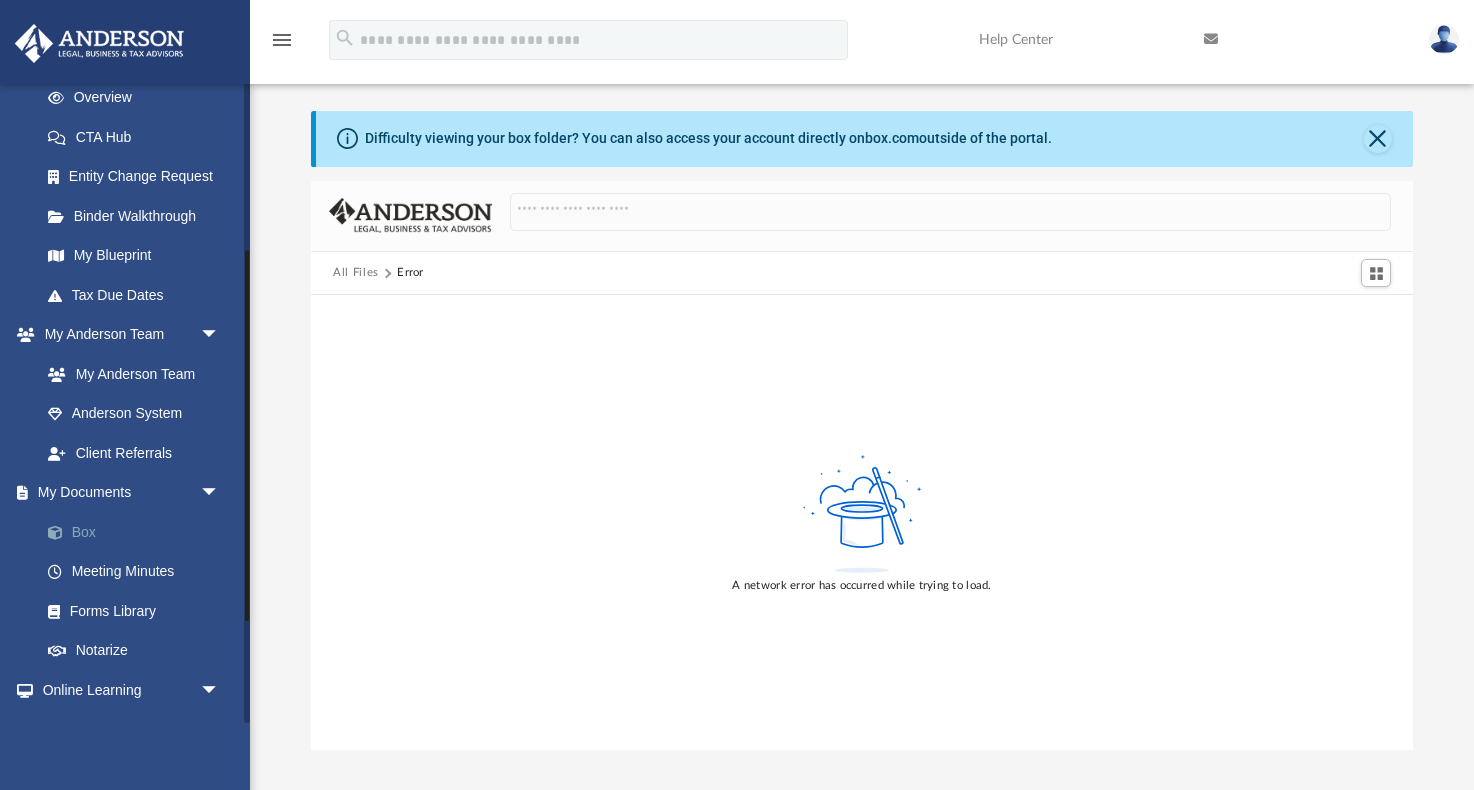 click on "Box" at bounding box center [139, 532] 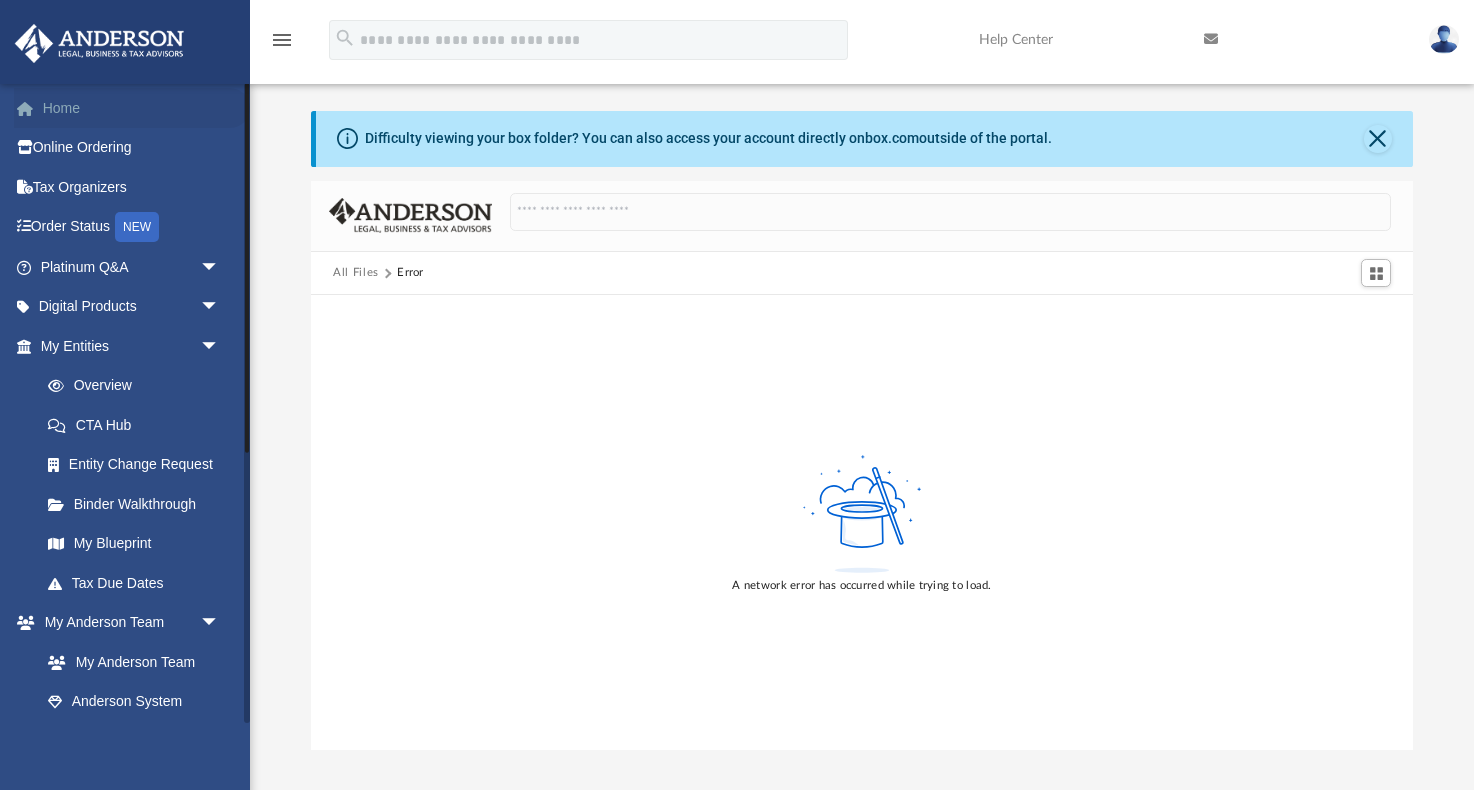 scroll, scrollTop: 0, scrollLeft: 0, axis: both 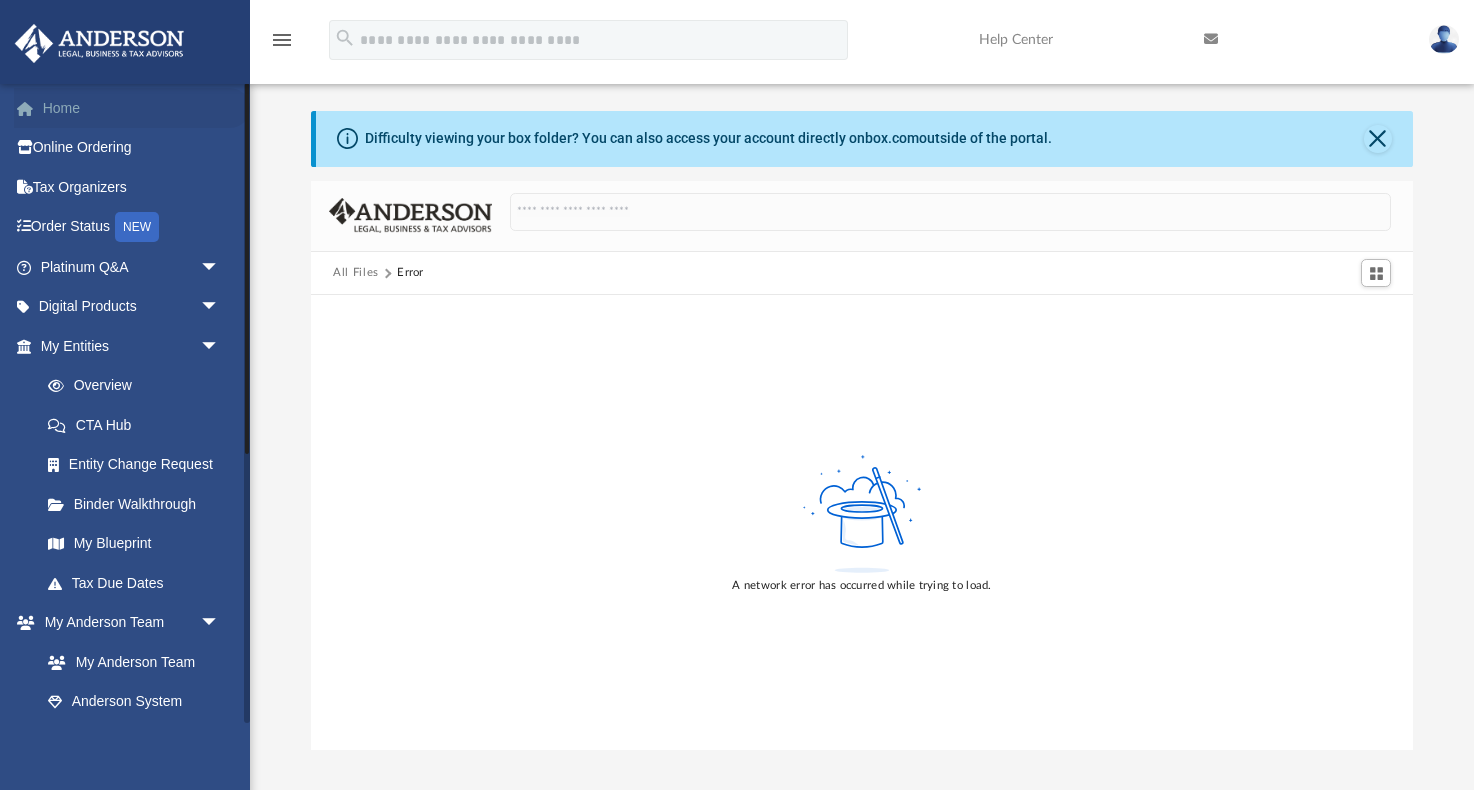 click on "Home" at bounding box center [132, 108] 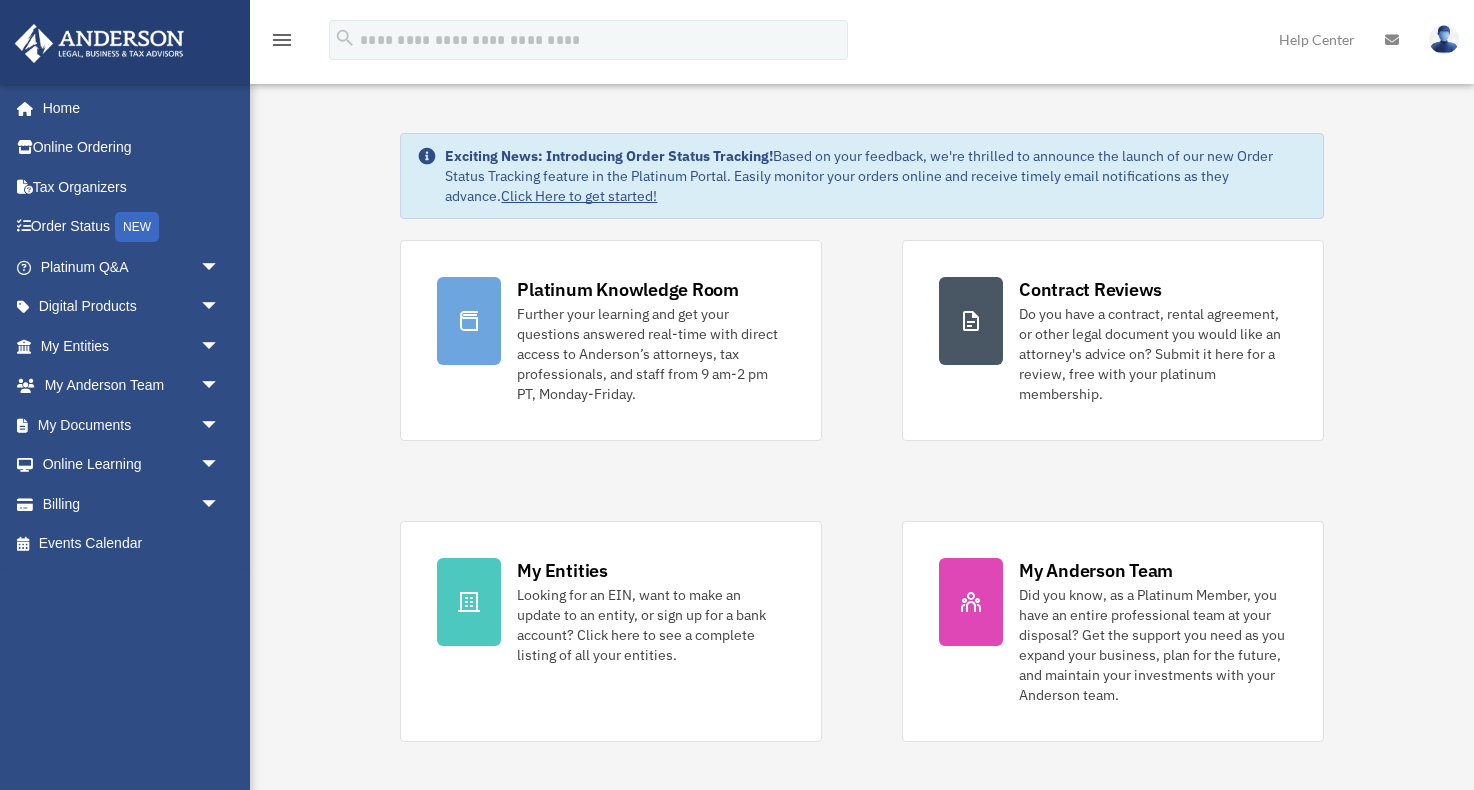 scroll, scrollTop: 0, scrollLeft: 0, axis: both 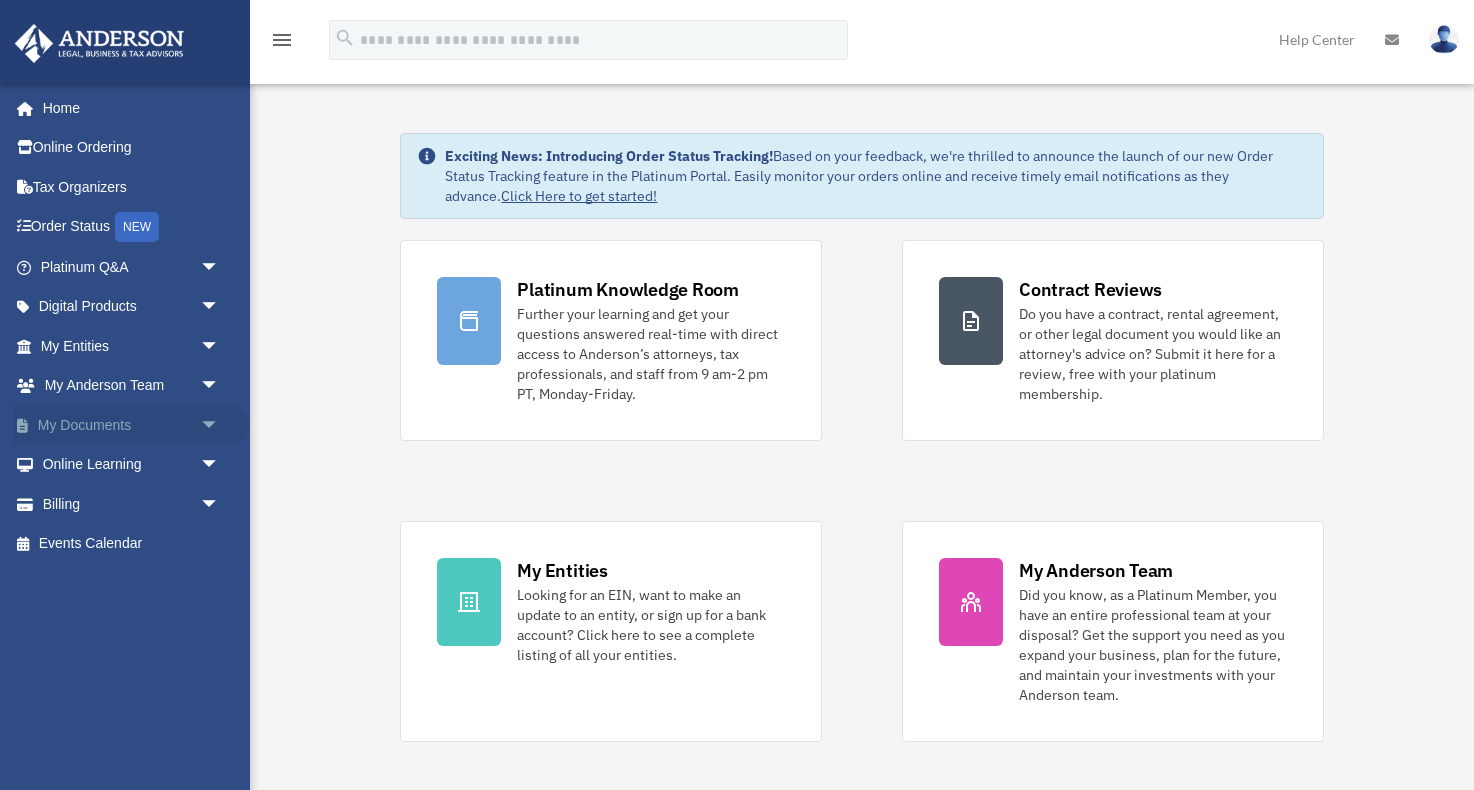 click on "My Documents arrow_drop_down" at bounding box center [132, 425] 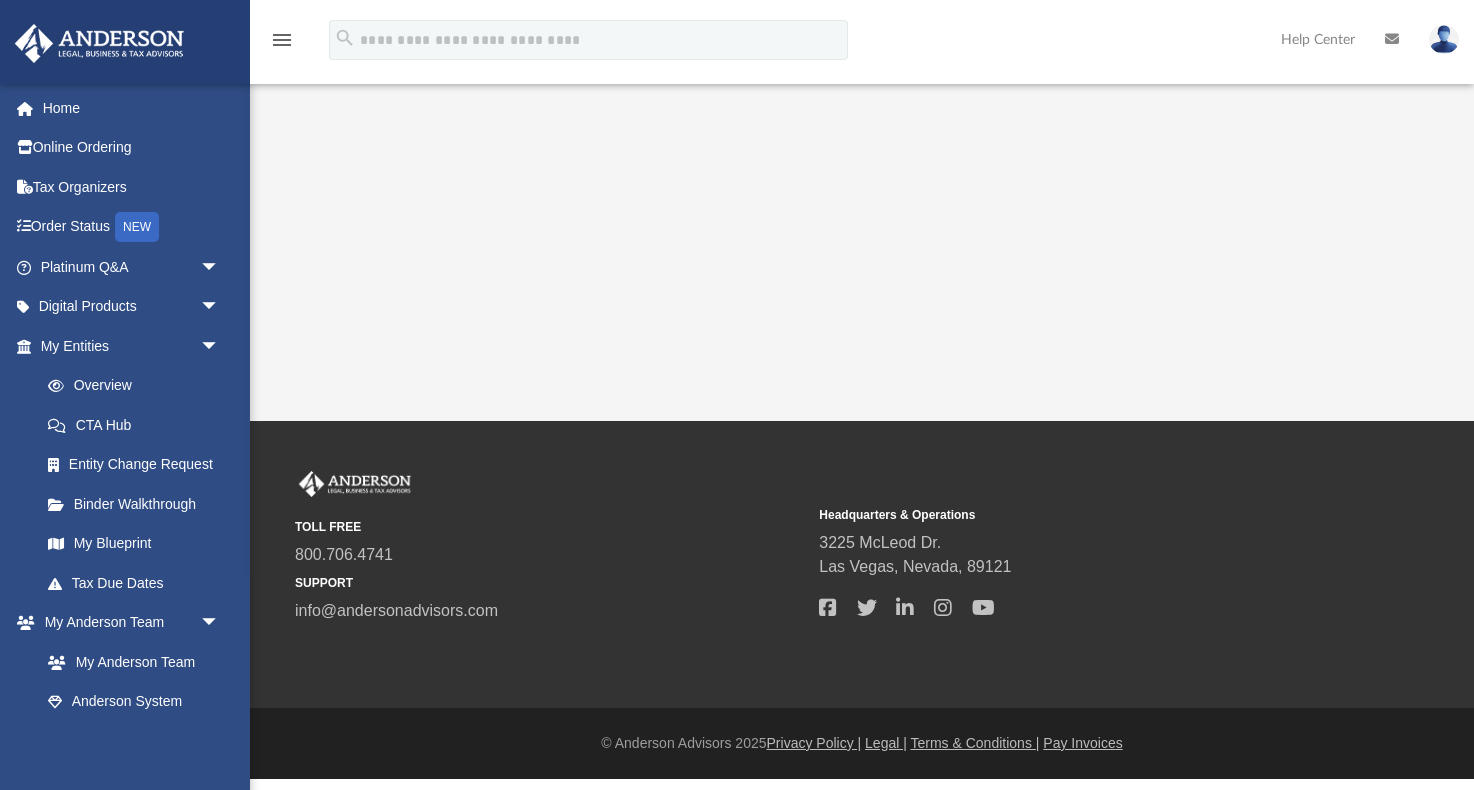 scroll, scrollTop: 0, scrollLeft: 0, axis: both 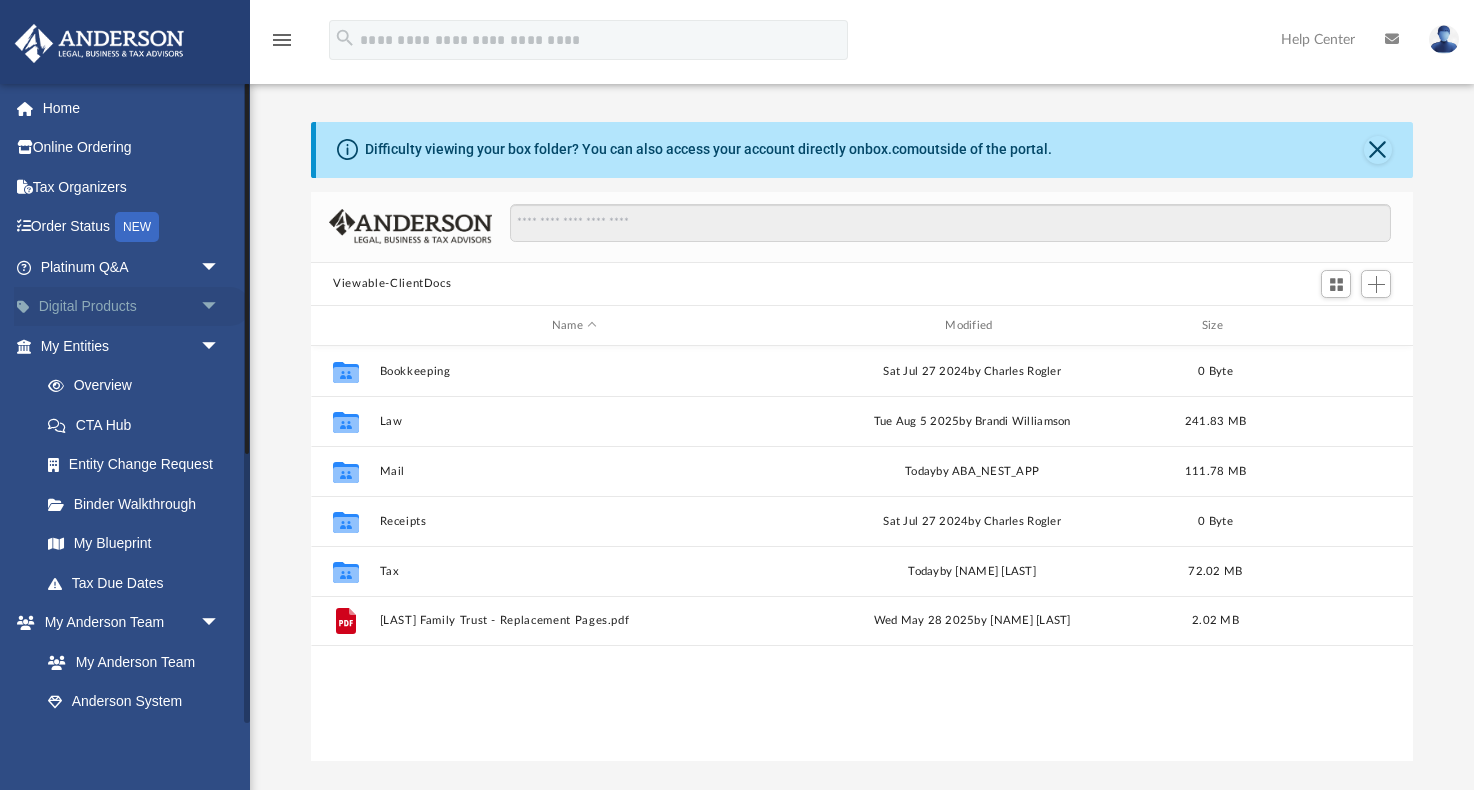click on "Digital Products arrow_drop_down" at bounding box center [132, 307] 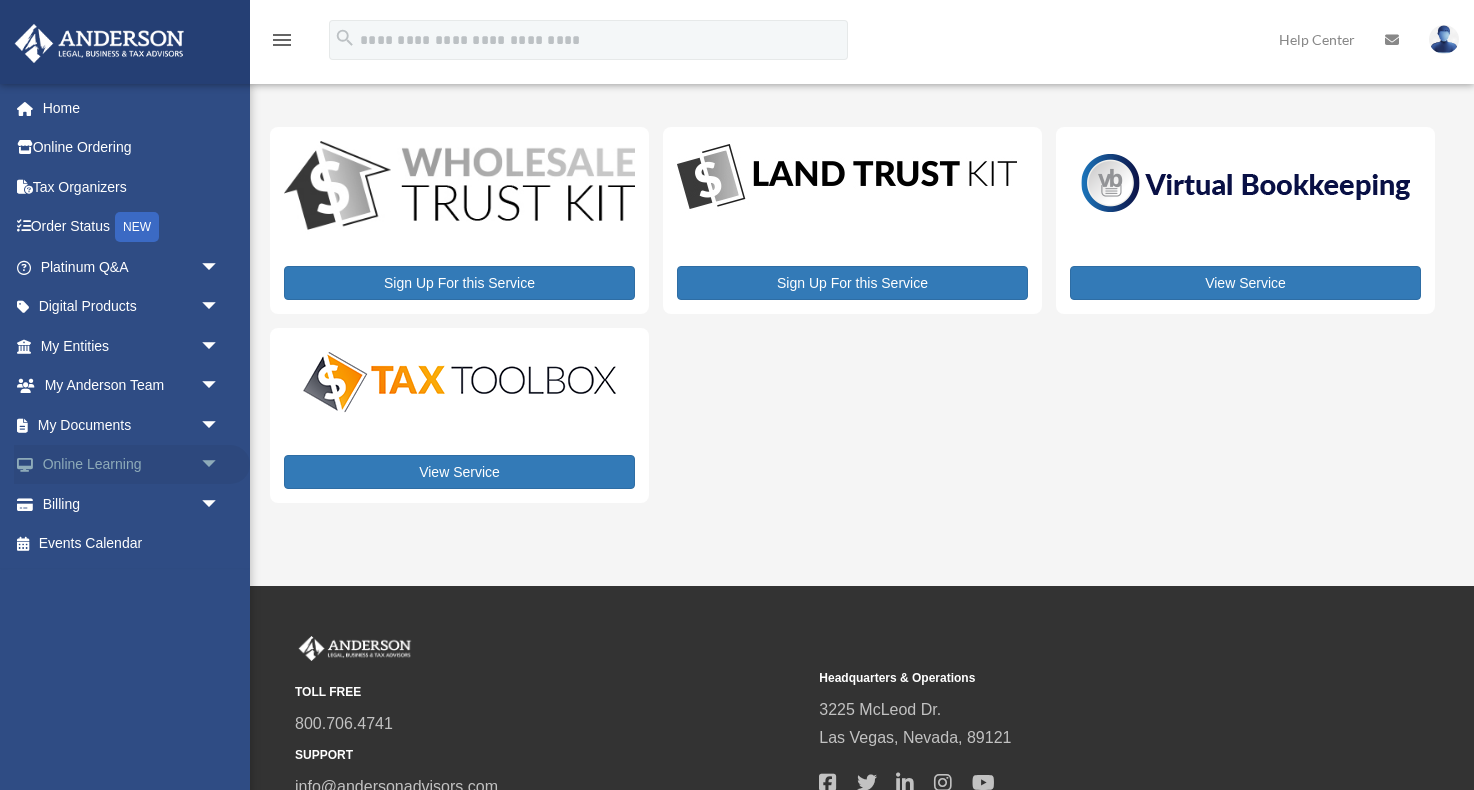 scroll, scrollTop: 76, scrollLeft: 0, axis: vertical 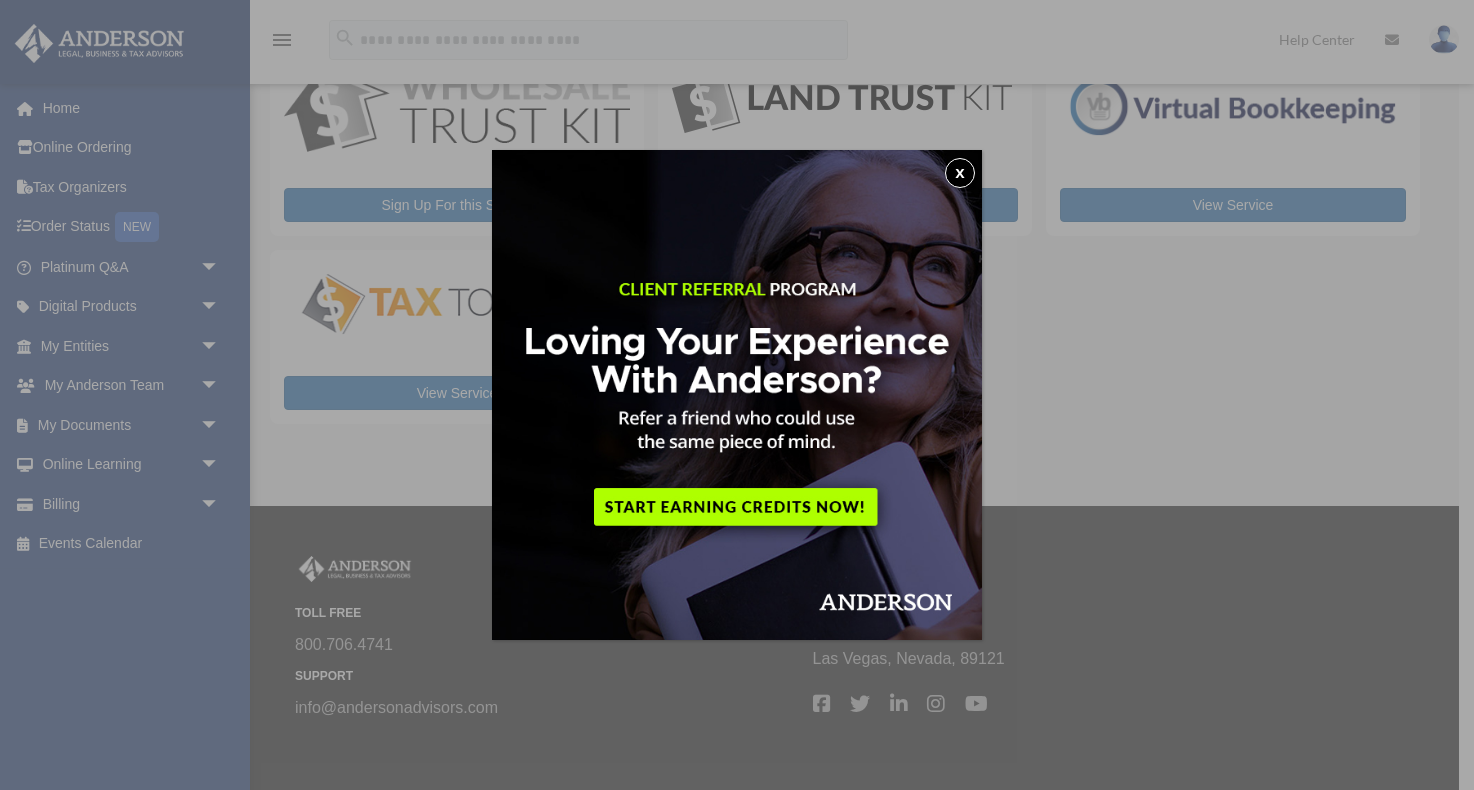 click on "x" at bounding box center (737, 395) 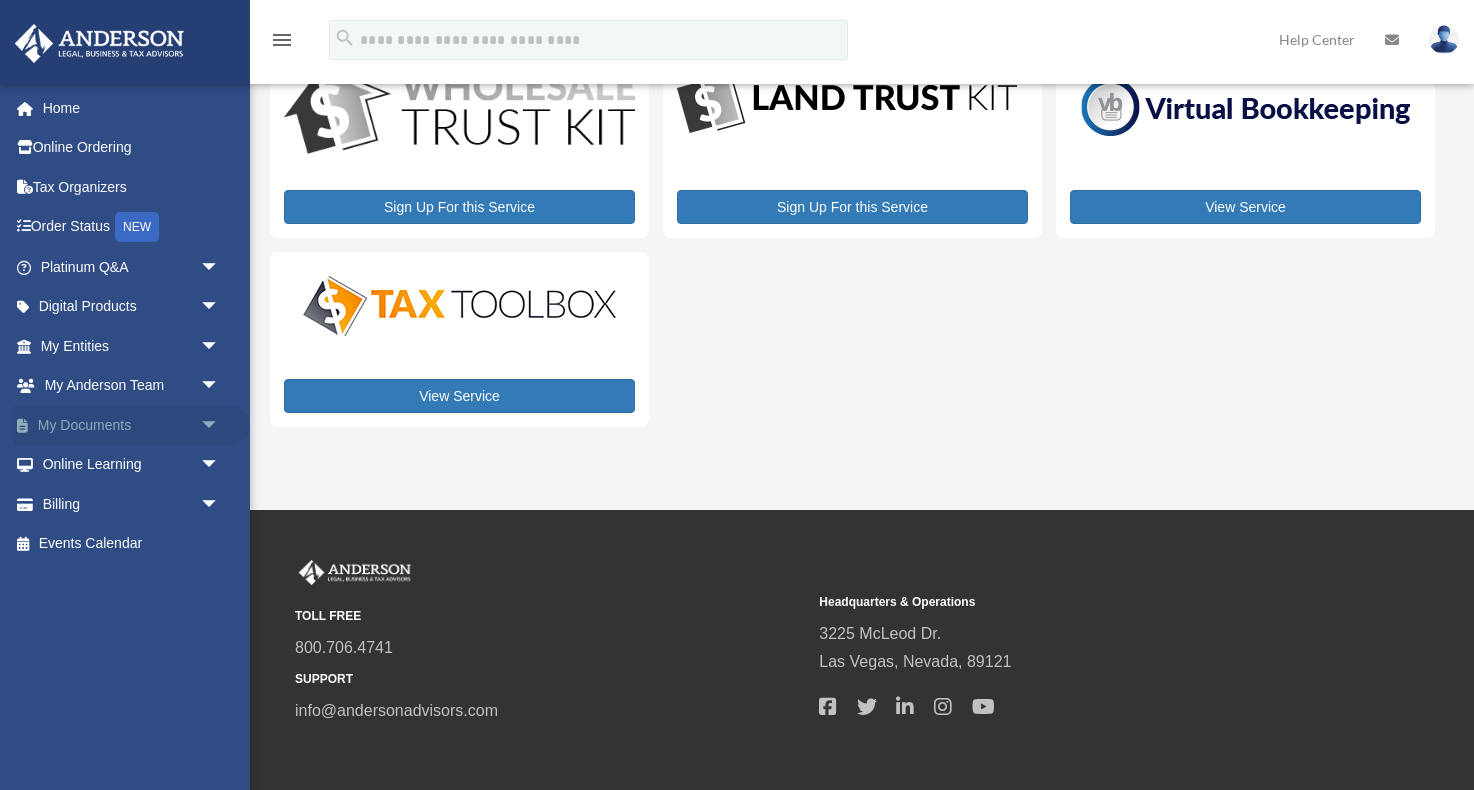 click on "arrow_drop_down" at bounding box center (220, 425) 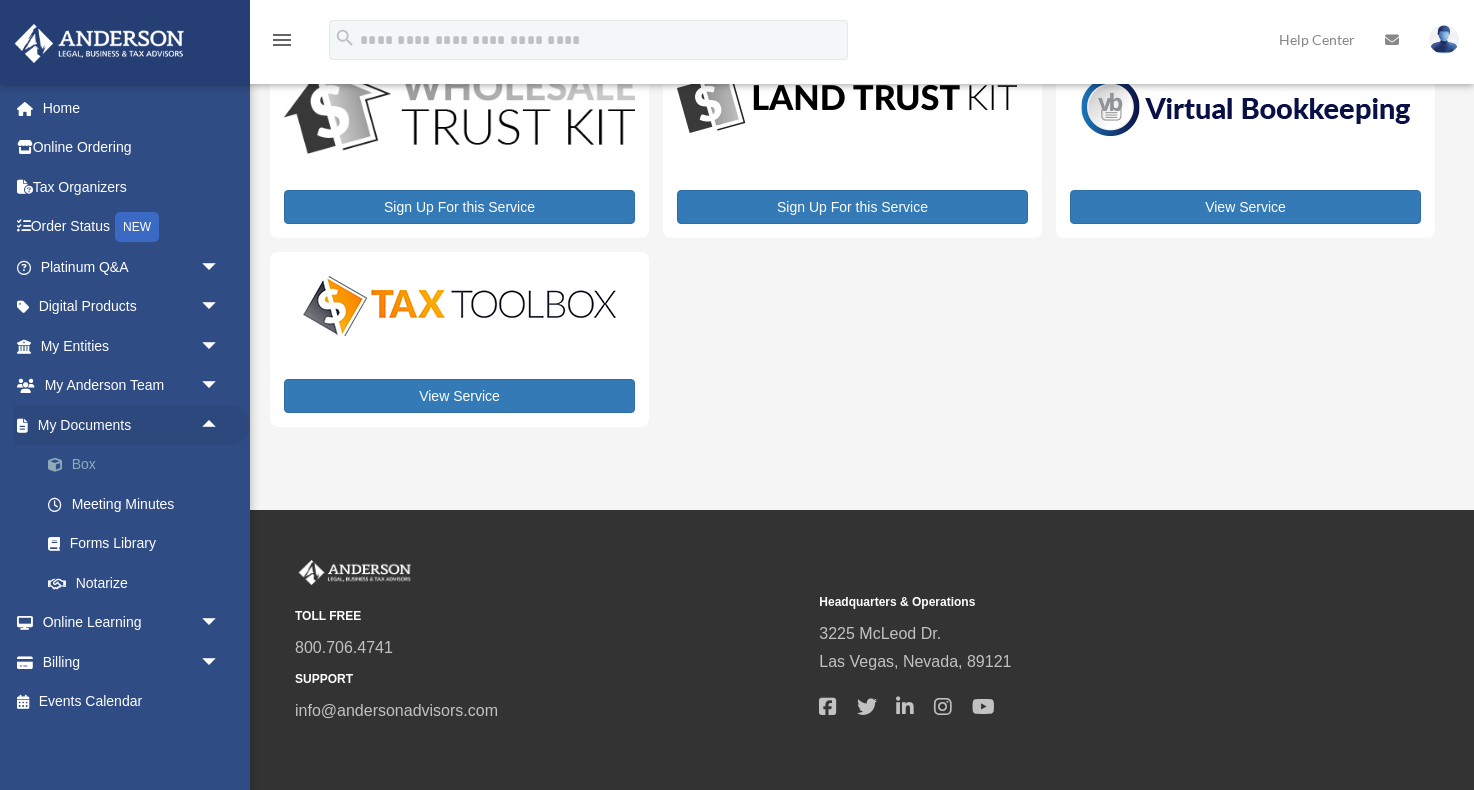 click on "Box" at bounding box center (139, 465) 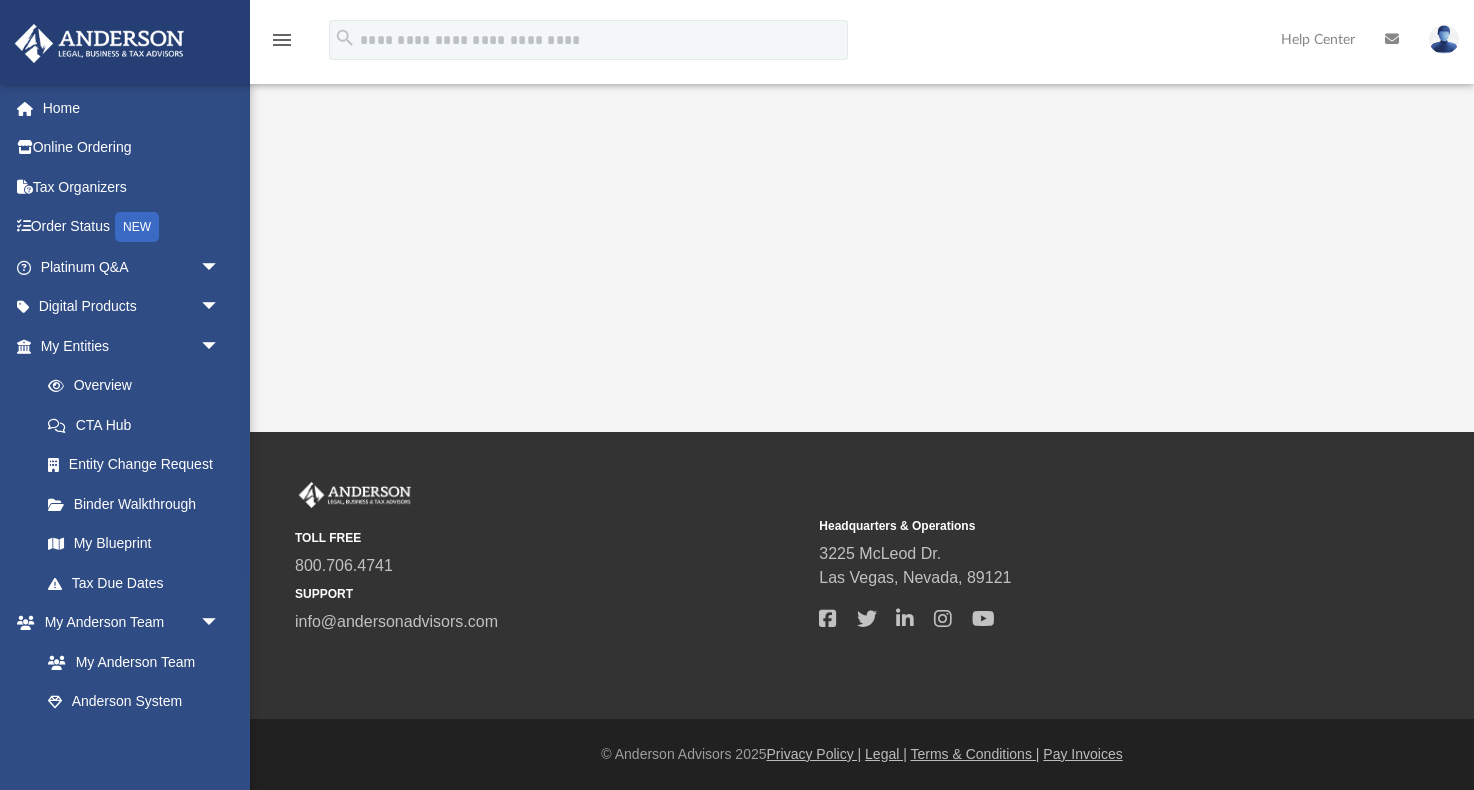scroll, scrollTop: 0, scrollLeft: 0, axis: both 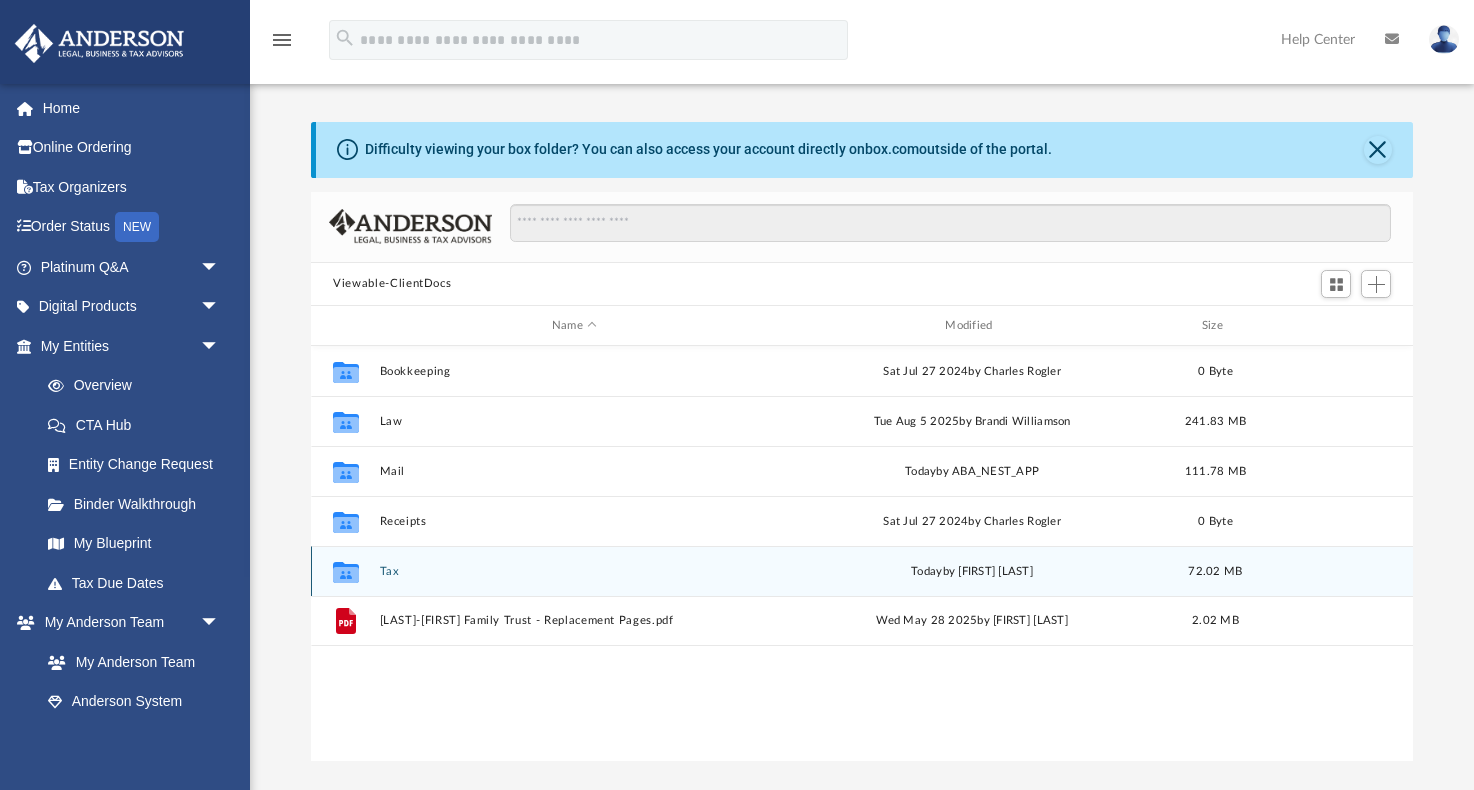 click on "Tax" at bounding box center (574, 571) 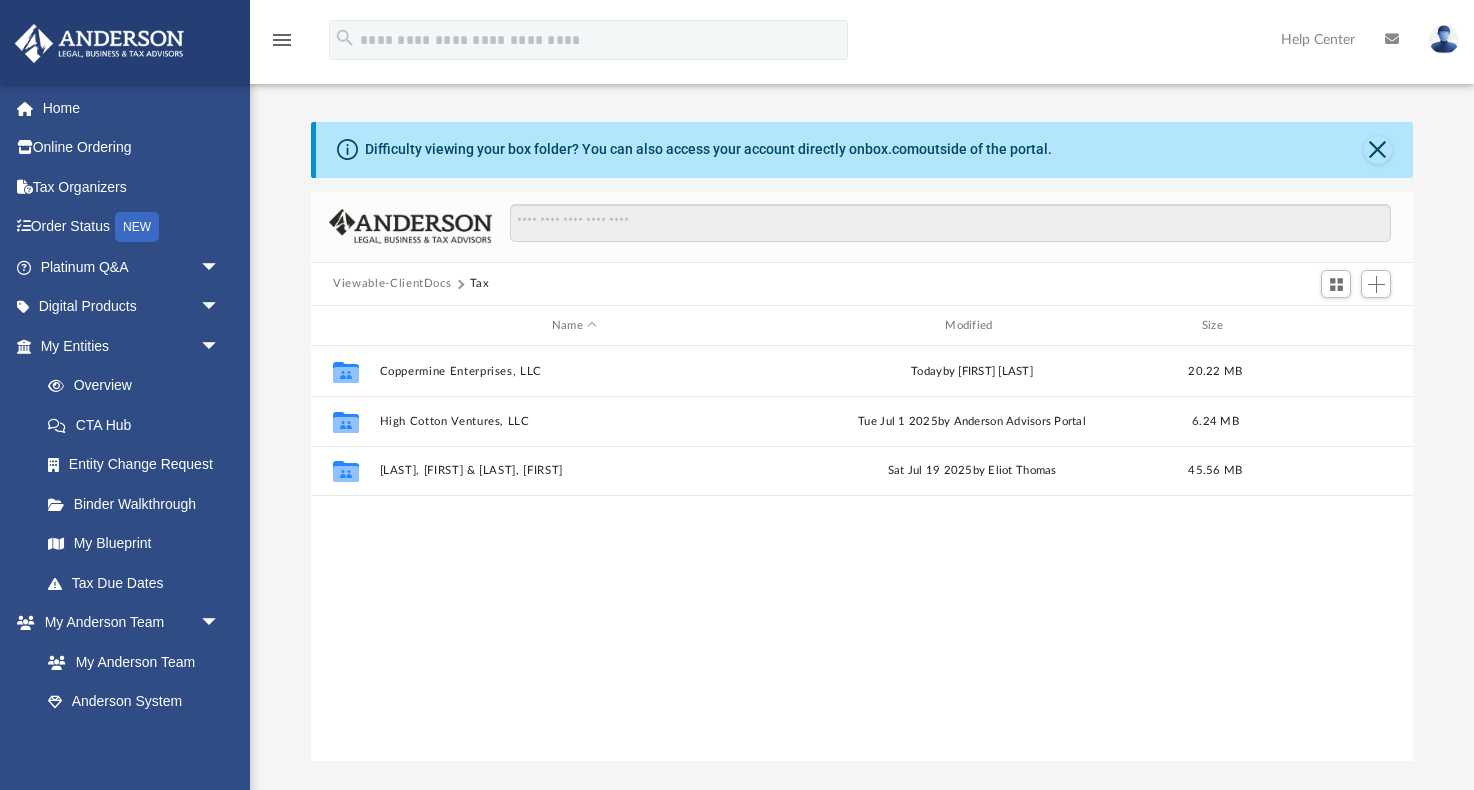 click on "Collaborated Folder [COMPANY_NAME], LLC today by [FIRST] [LAST] [SIZE] Collaborated Folder [COMPANY_NAME], LLC [DAY] [MONTH] [DD] [YYYY] by [FIRST] [LAST] [SIZE] Collaborated Folder [LAST], [FIRST] & [LAST], [FIRST] [DAY] [MONTH] [YYYY] by [FIRST] [LAST] [SIZE]" at bounding box center (862, 553) 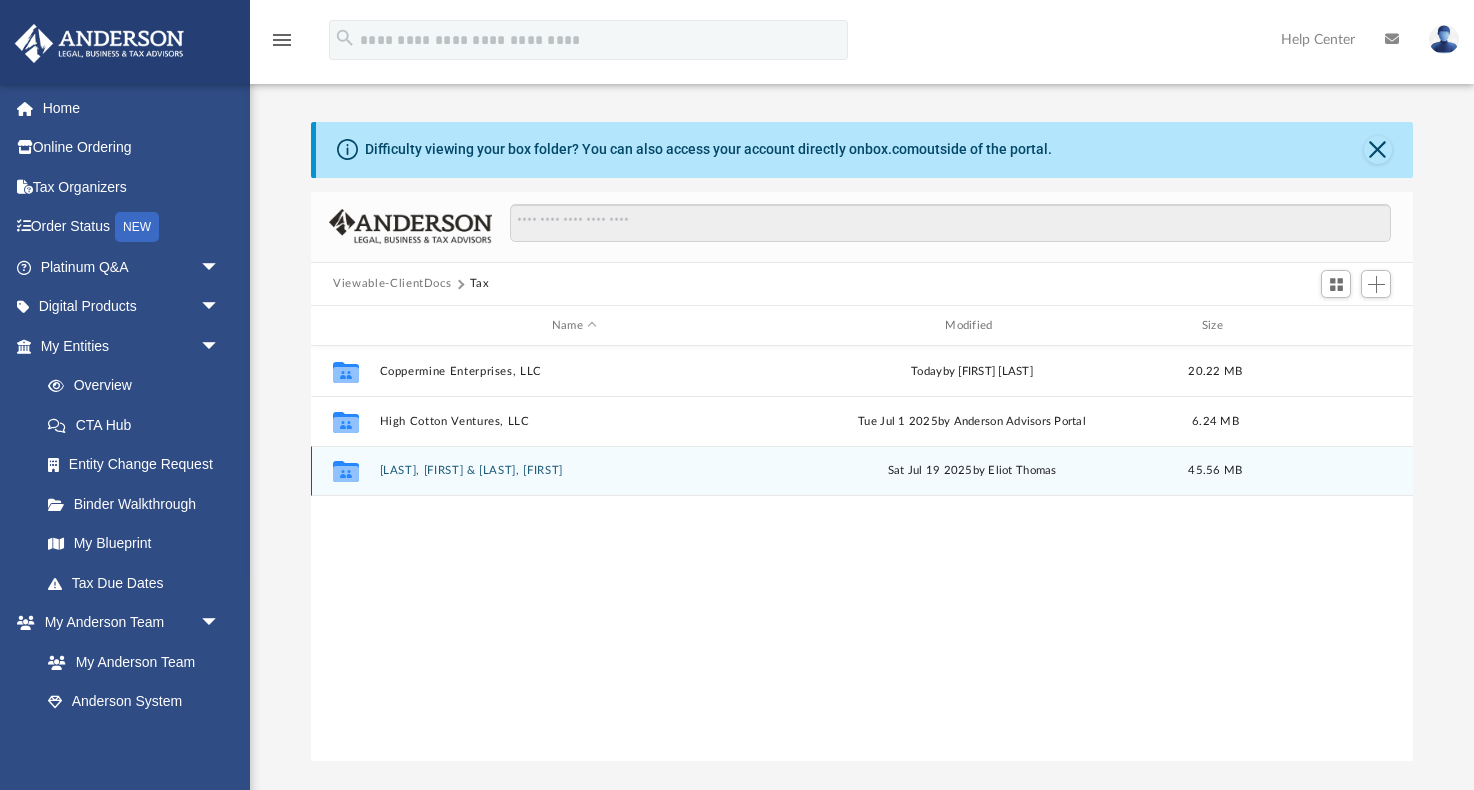 click on "[LAST], [FIRST] & [LAST], [FIRST]" at bounding box center [574, 471] 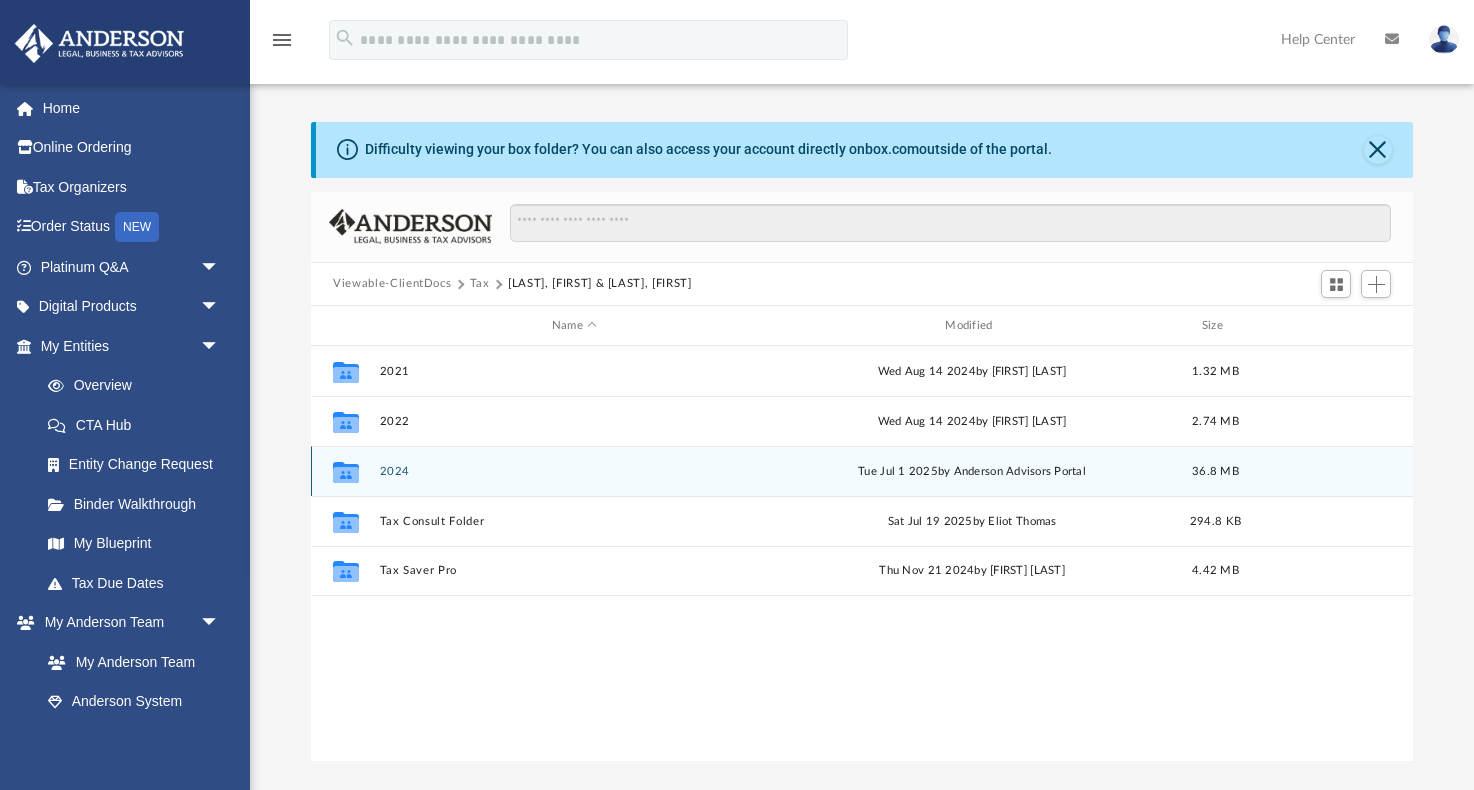 click on "2024" at bounding box center [574, 471] 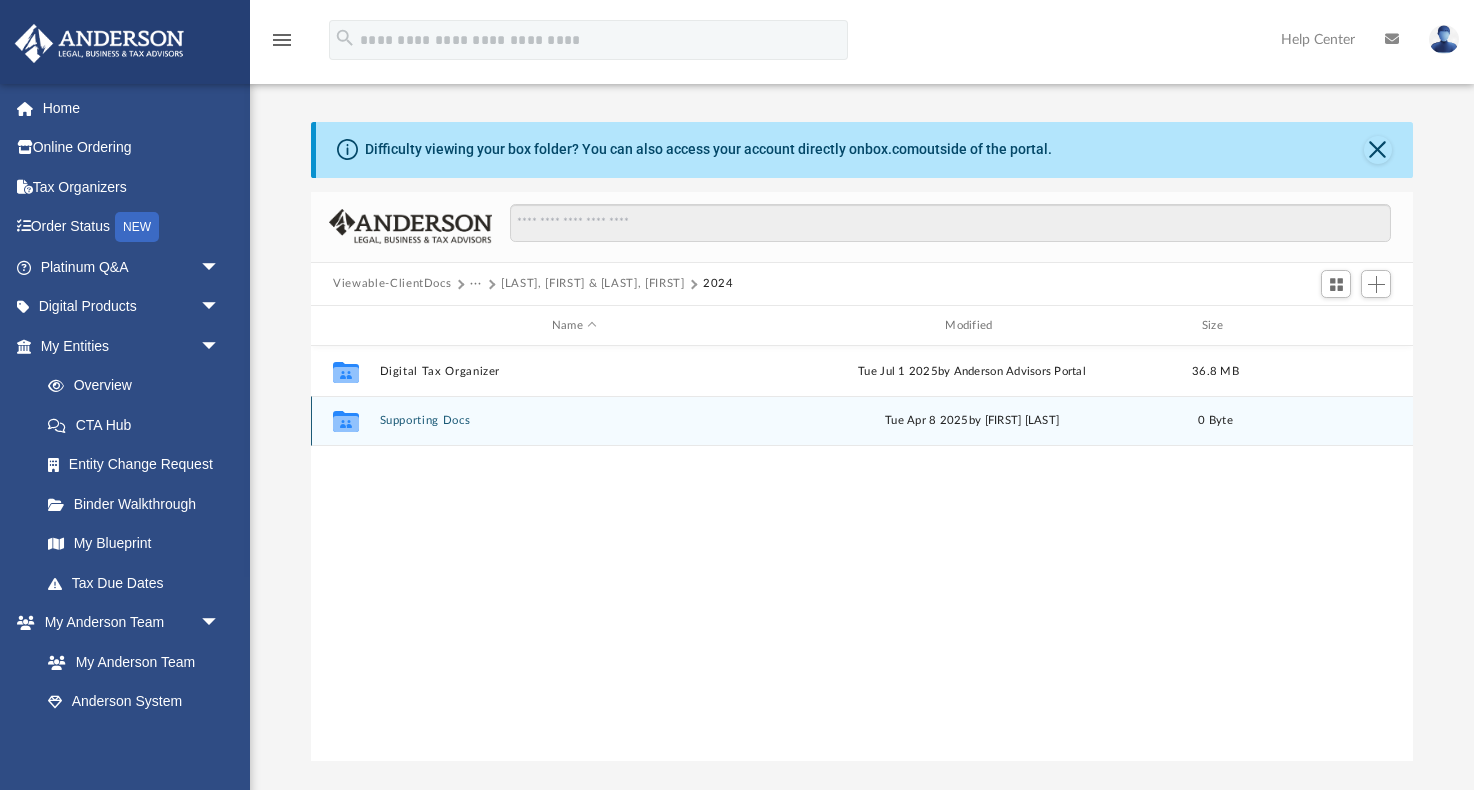 click on "Supporting Docs" at bounding box center [574, 421] 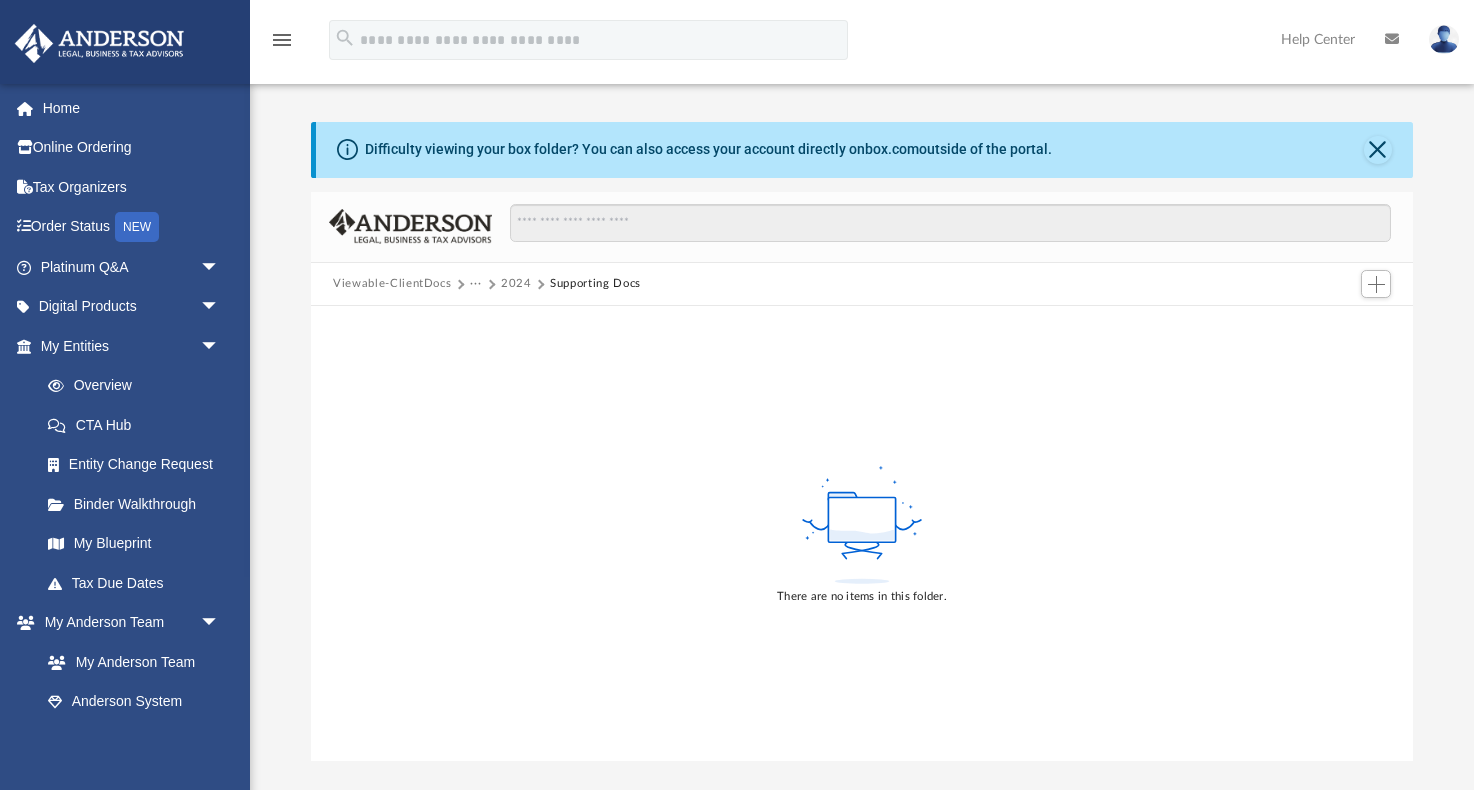 click on "2024" at bounding box center [516, 284] 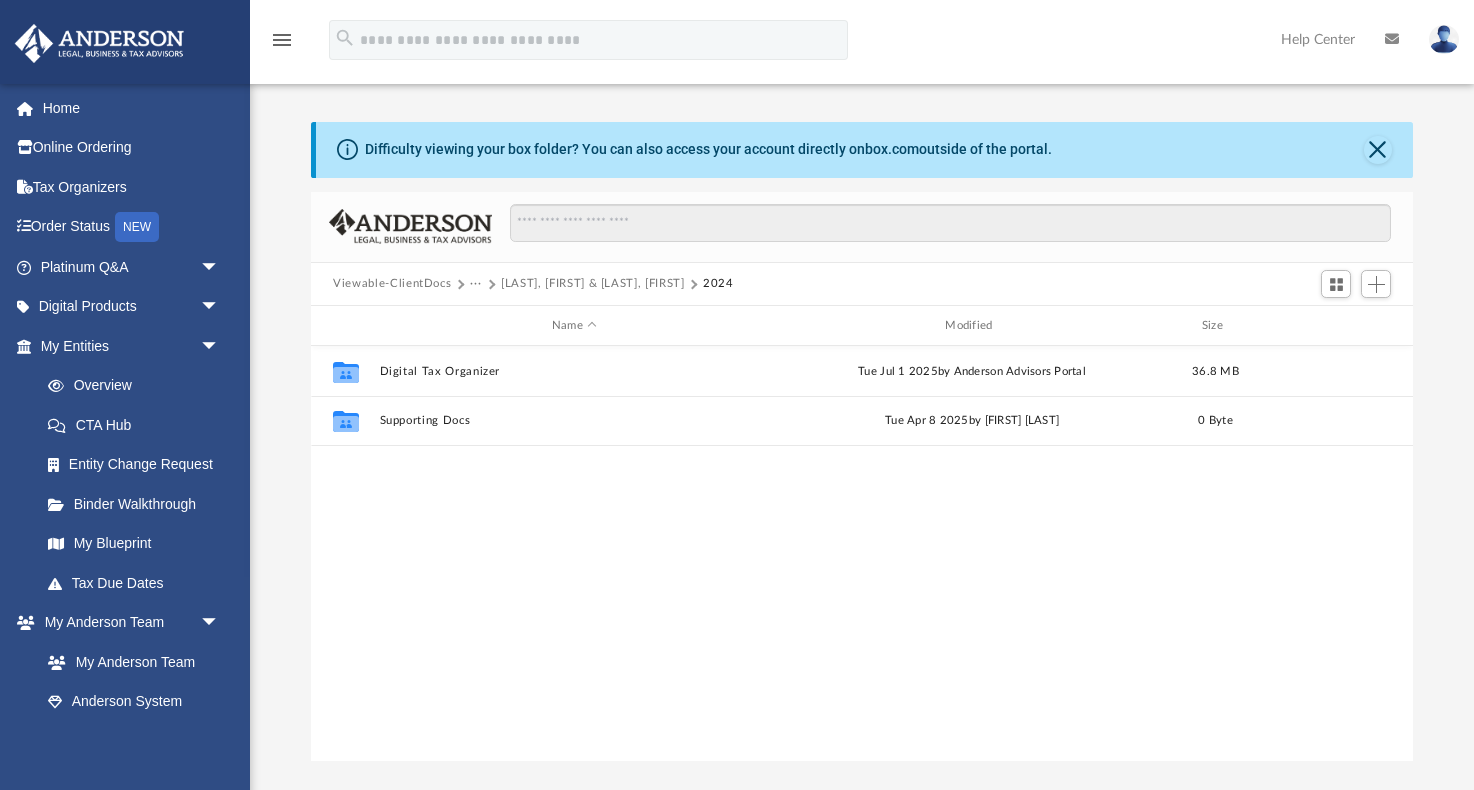 scroll, scrollTop: 1, scrollLeft: 1, axis: both 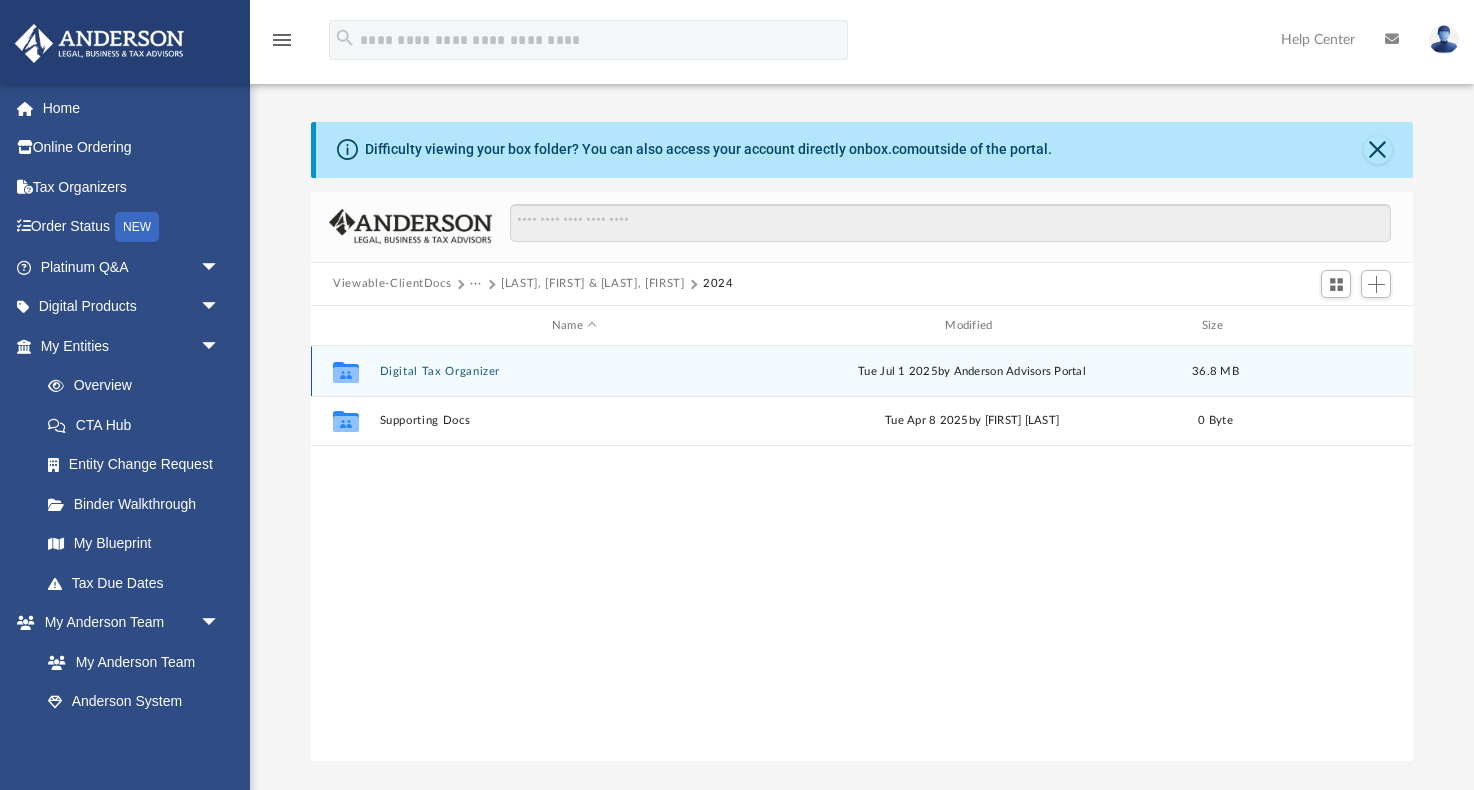 click on "Digital Tax Organizer" at bounding box center [574, 371] 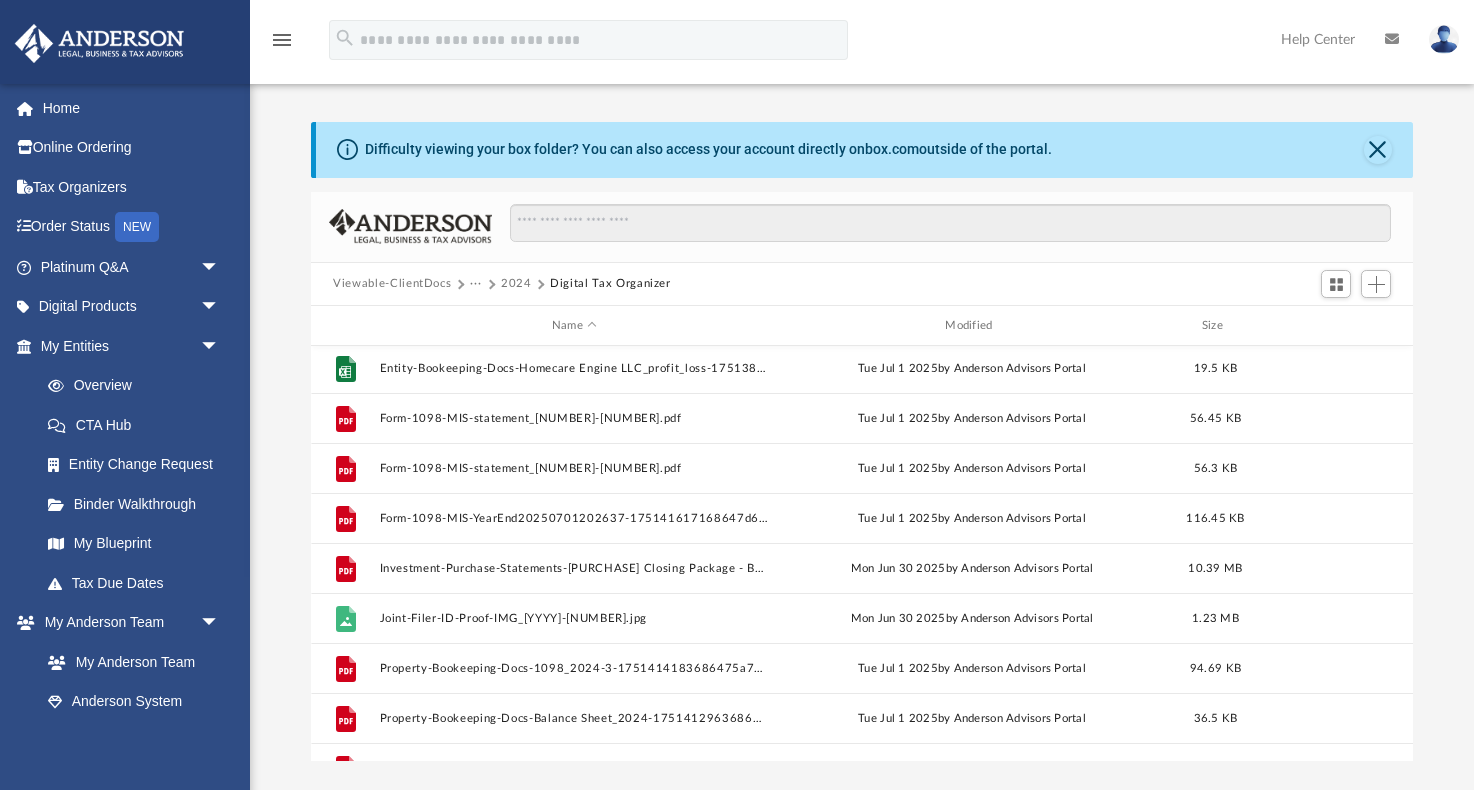 scroll, scrollTop: 307, scrollLeft: 0, axis: vertical 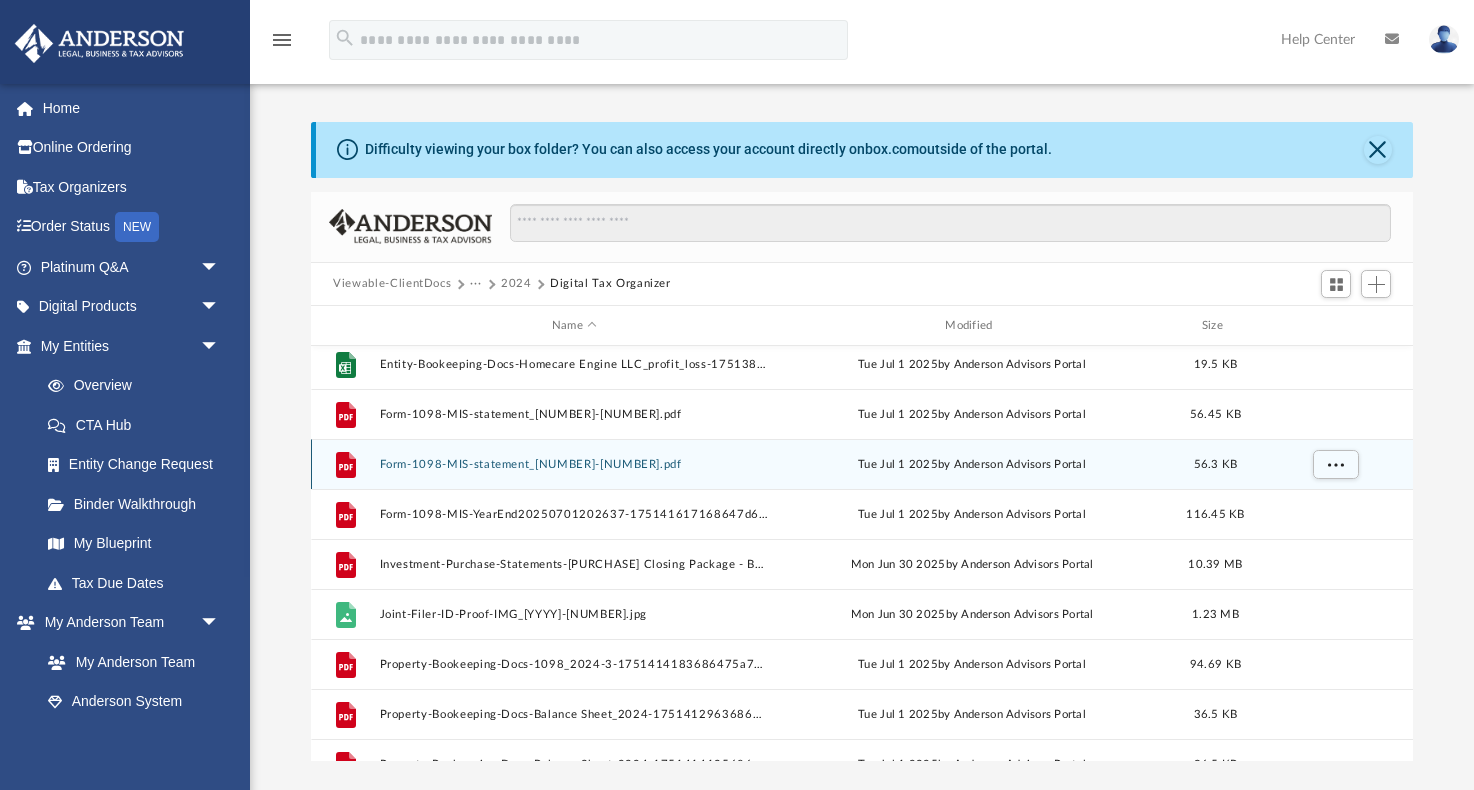 click on "Form-1098-MIS-statement_[NUMBER]-[NUMBER].pdf" at bounding box center [574, 464] 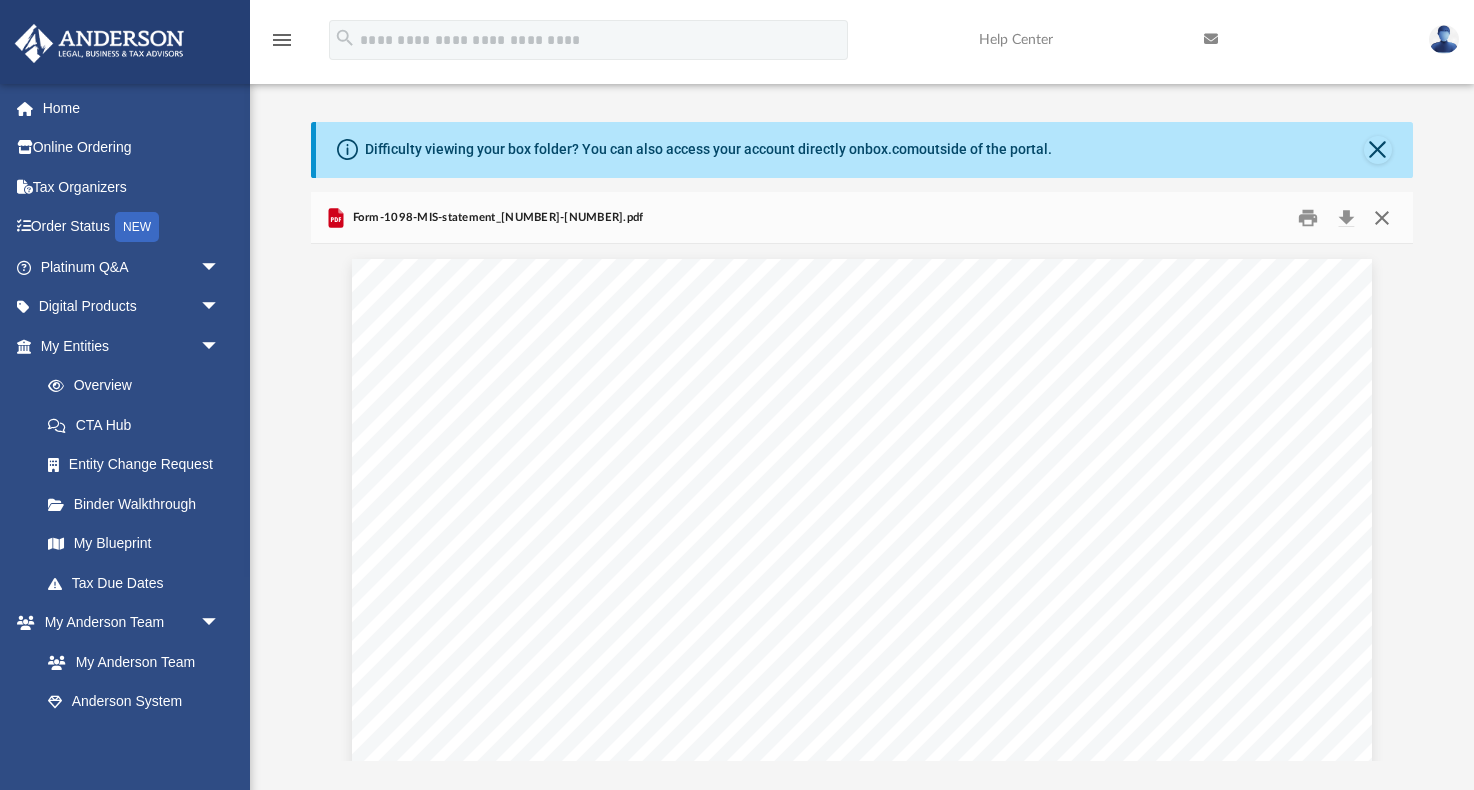 click at bounding box center [1381, 217] 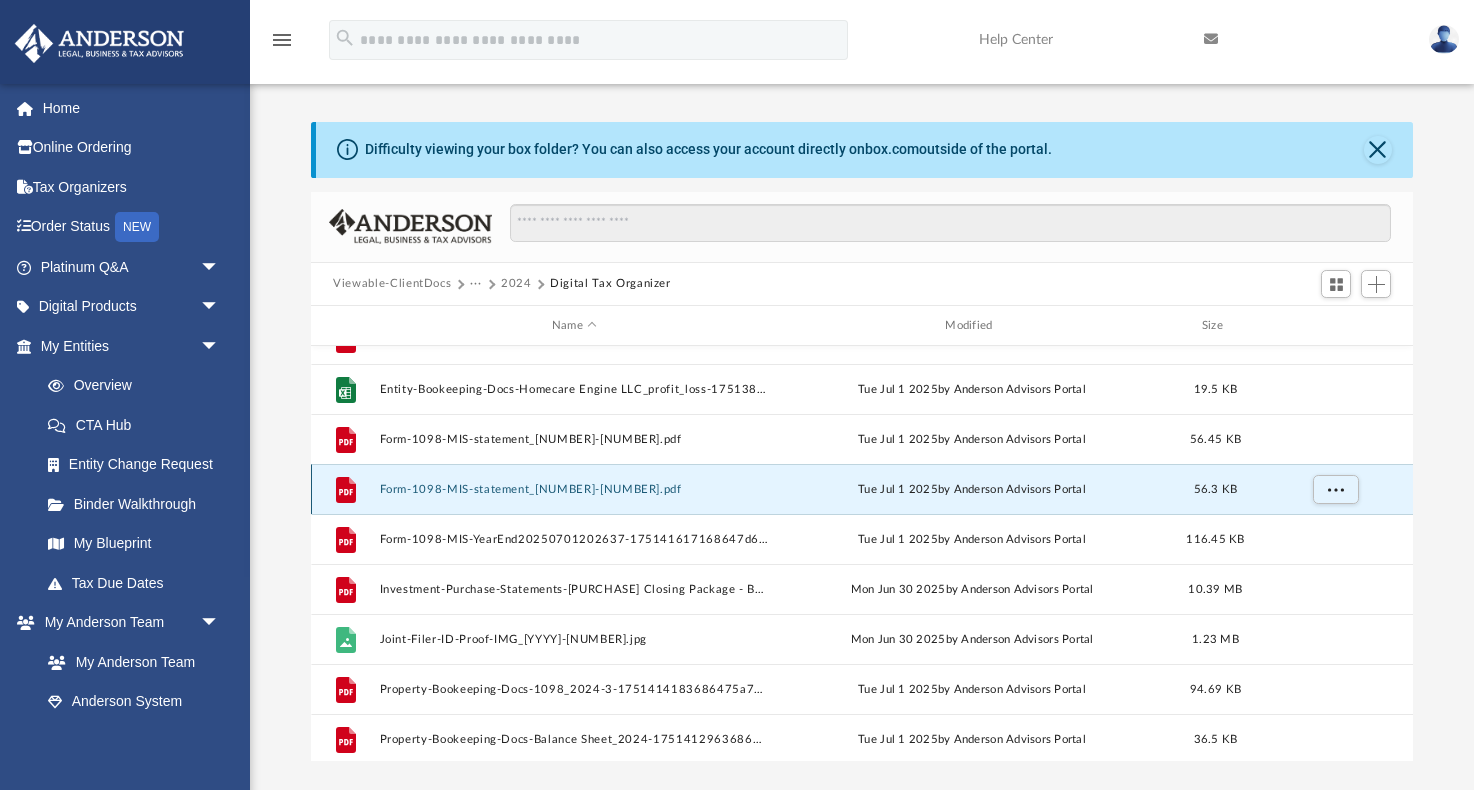 scroll, scrollTop: 260, scrollLeft: 0, axis: vertical 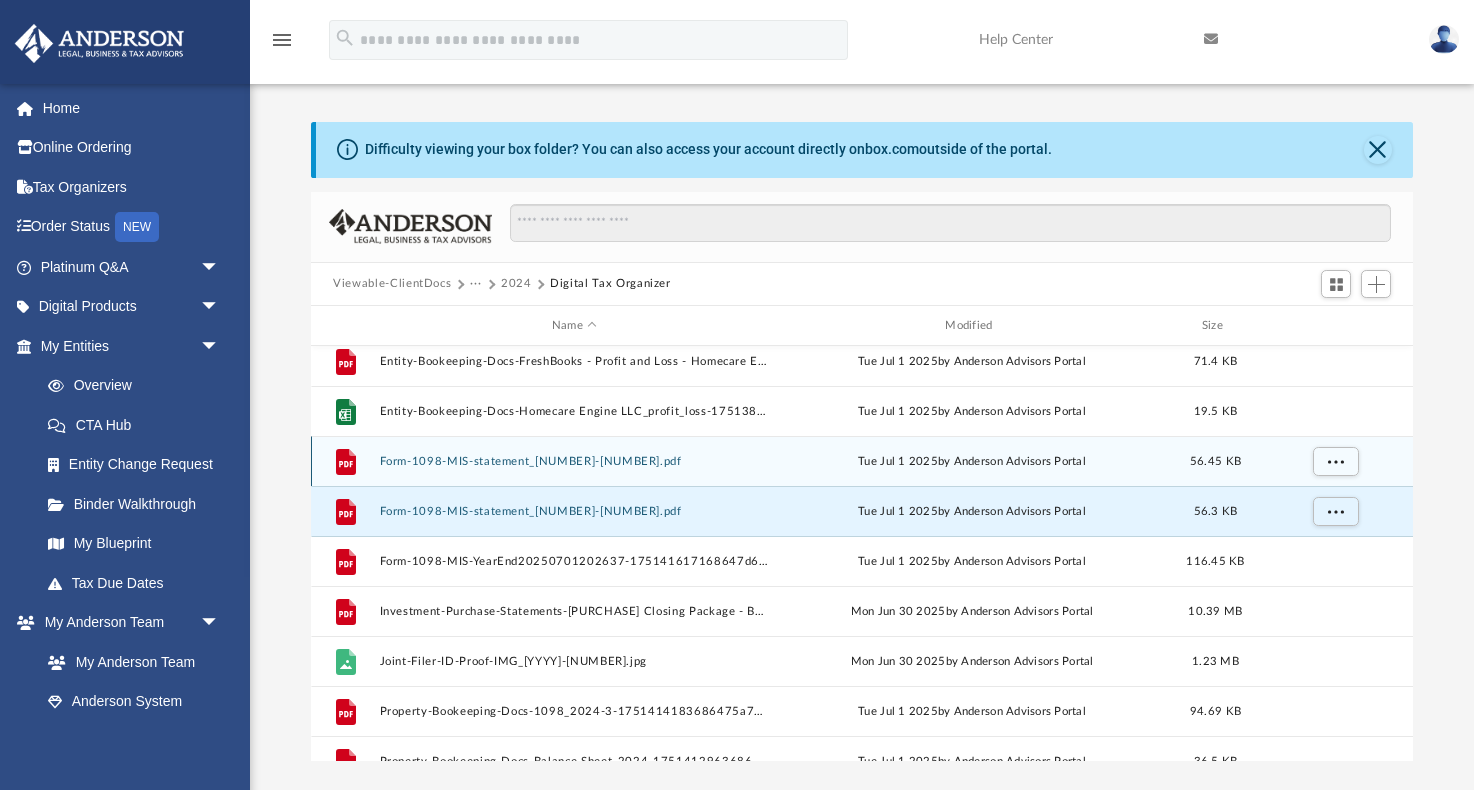 click on "Form-1098-MIS-statement_[NUMBER]-[NUMBER].pdf" at bounding box center [574, 461] 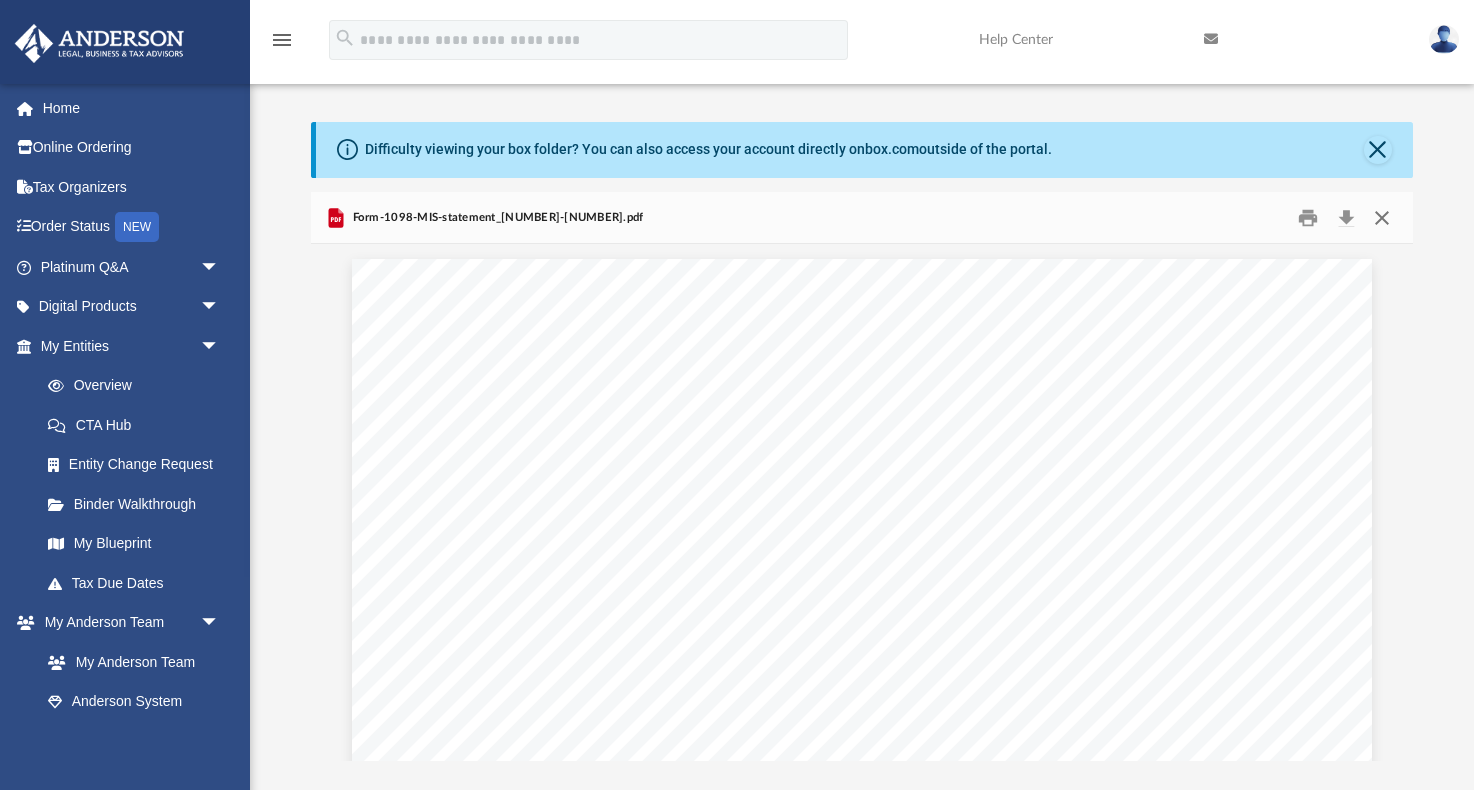 click at bounding box center [1381, 217] 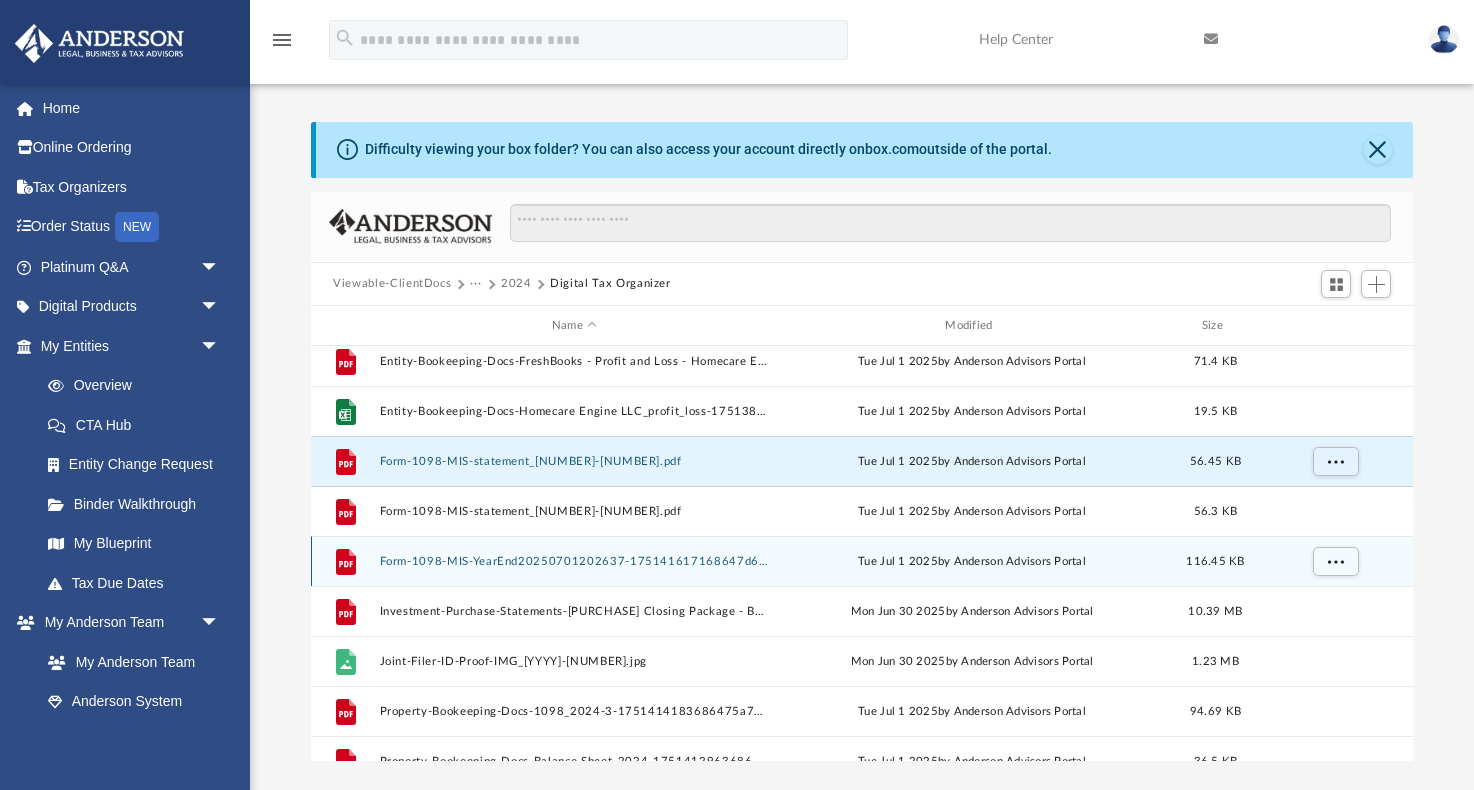 click on "Form-1098-MIS-YearEnd20250701202637-175141617168647d6b6a000.pdf" at bounding box center (574, 561) 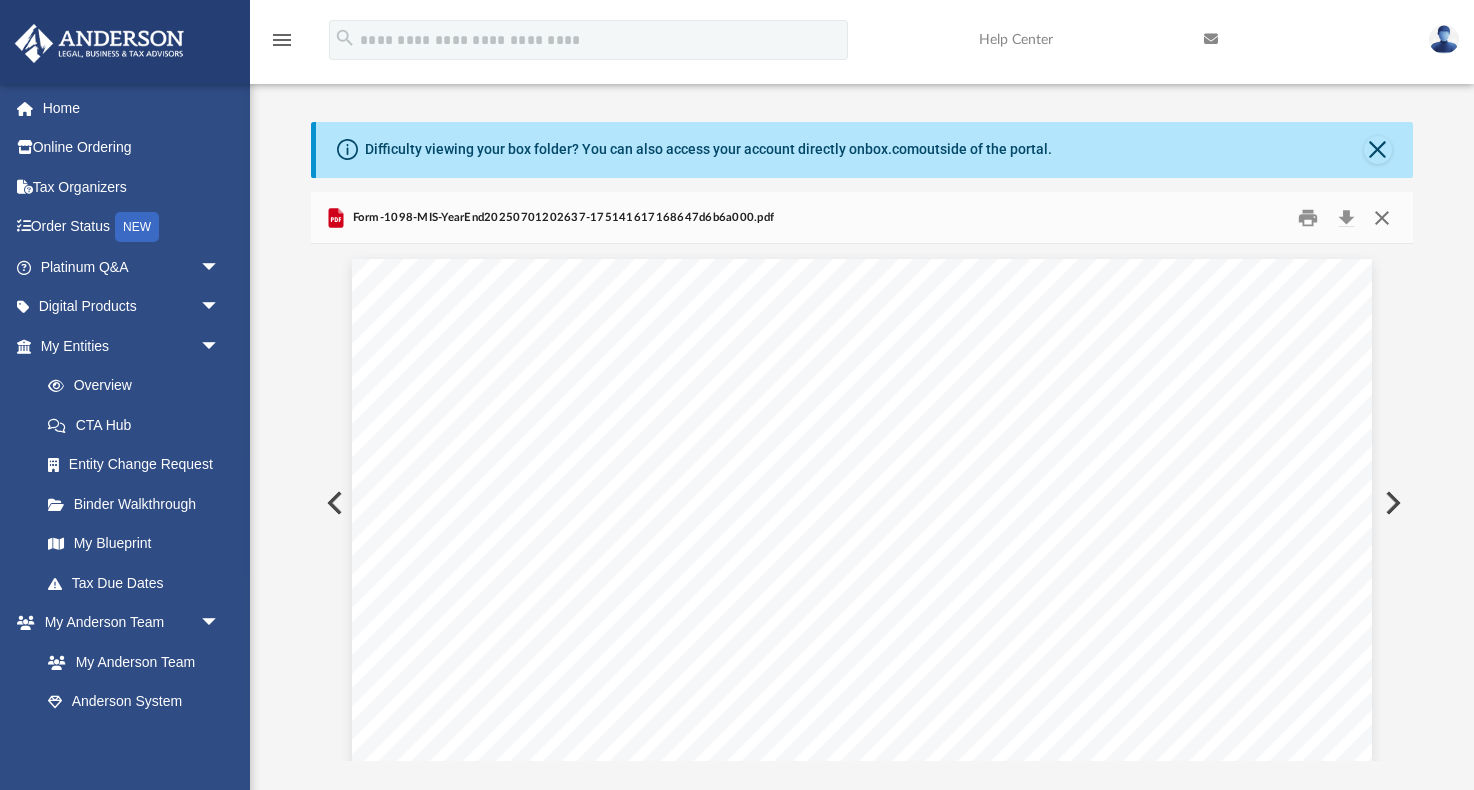 click at bounding box center (1381, 217) 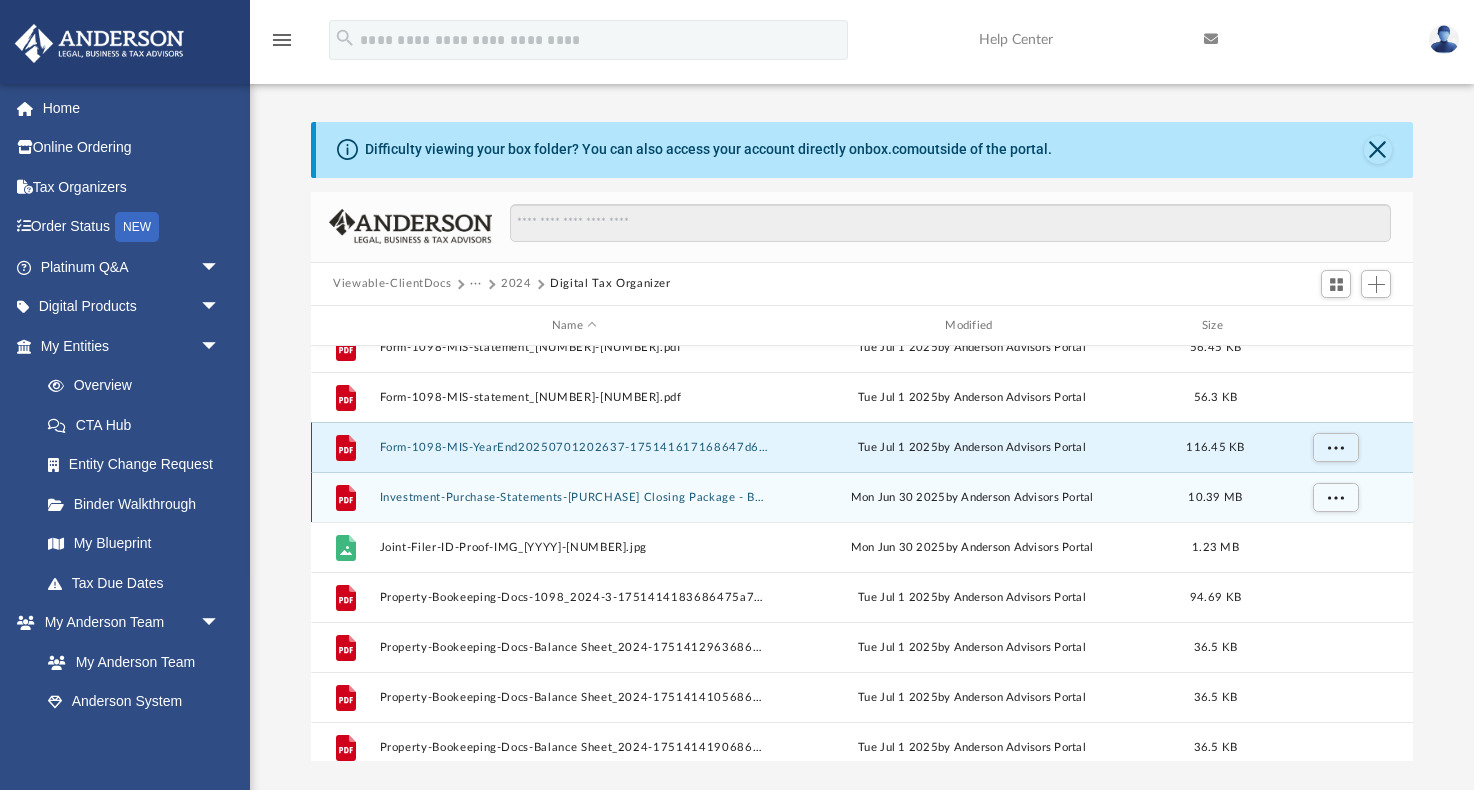scroll, scrollTop: 385, scrollLeft: 0, axis: vertical 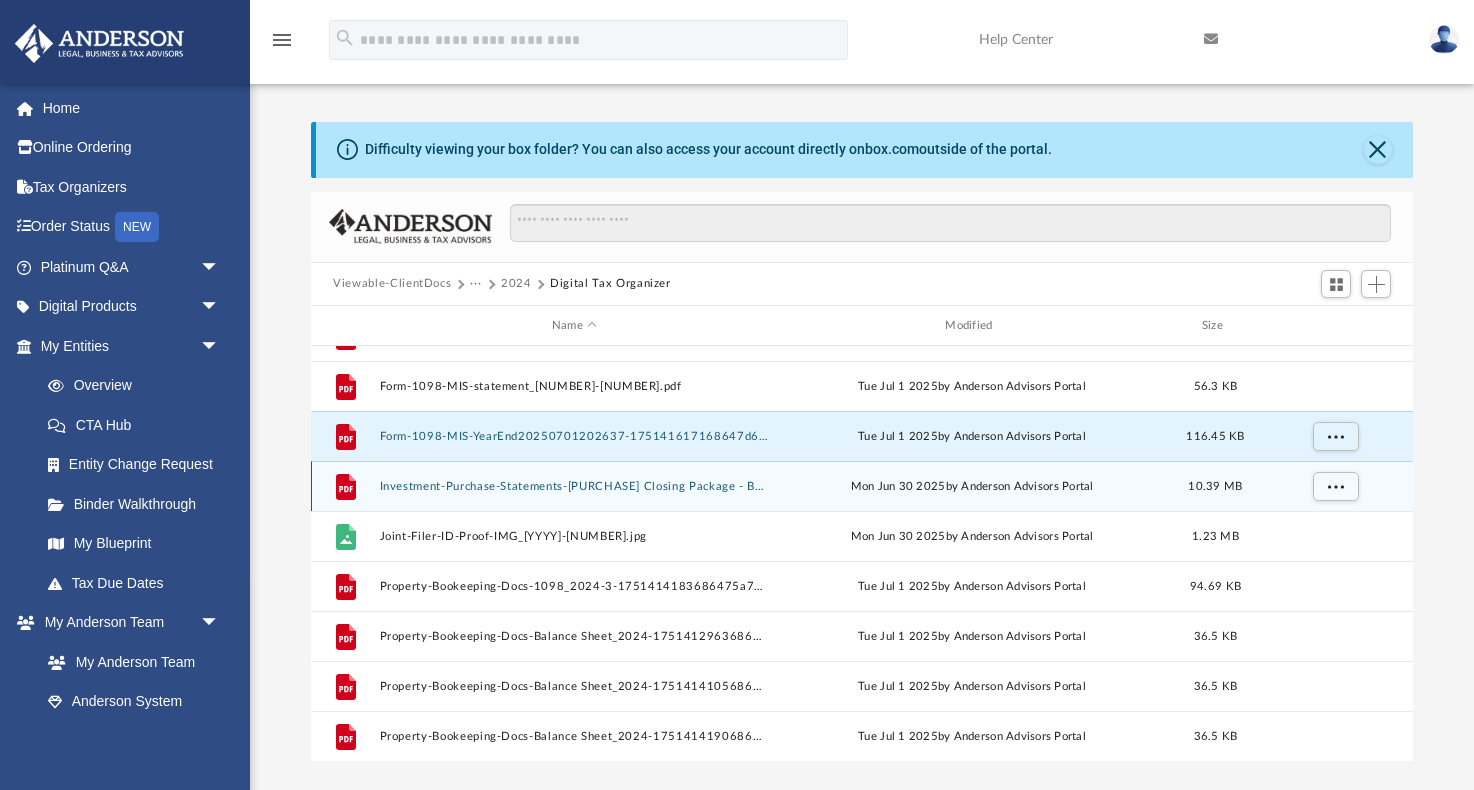 click on "Investment-Purchase-Statements-[PURCHASE] Closing Package - Buyer-[NUMBER].pdf" at bounding box center (574, 486) 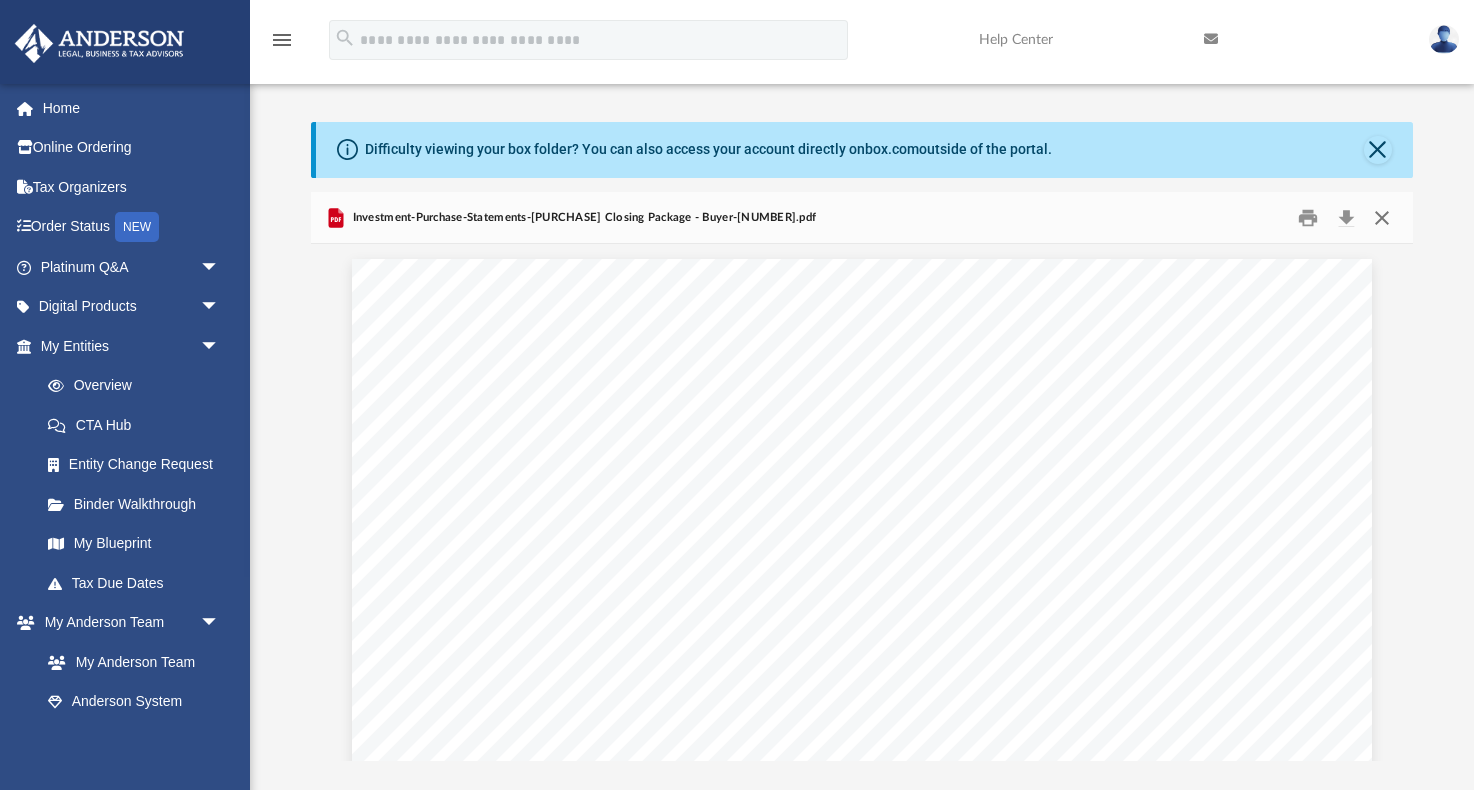 click at bounding box center [1381, 217] 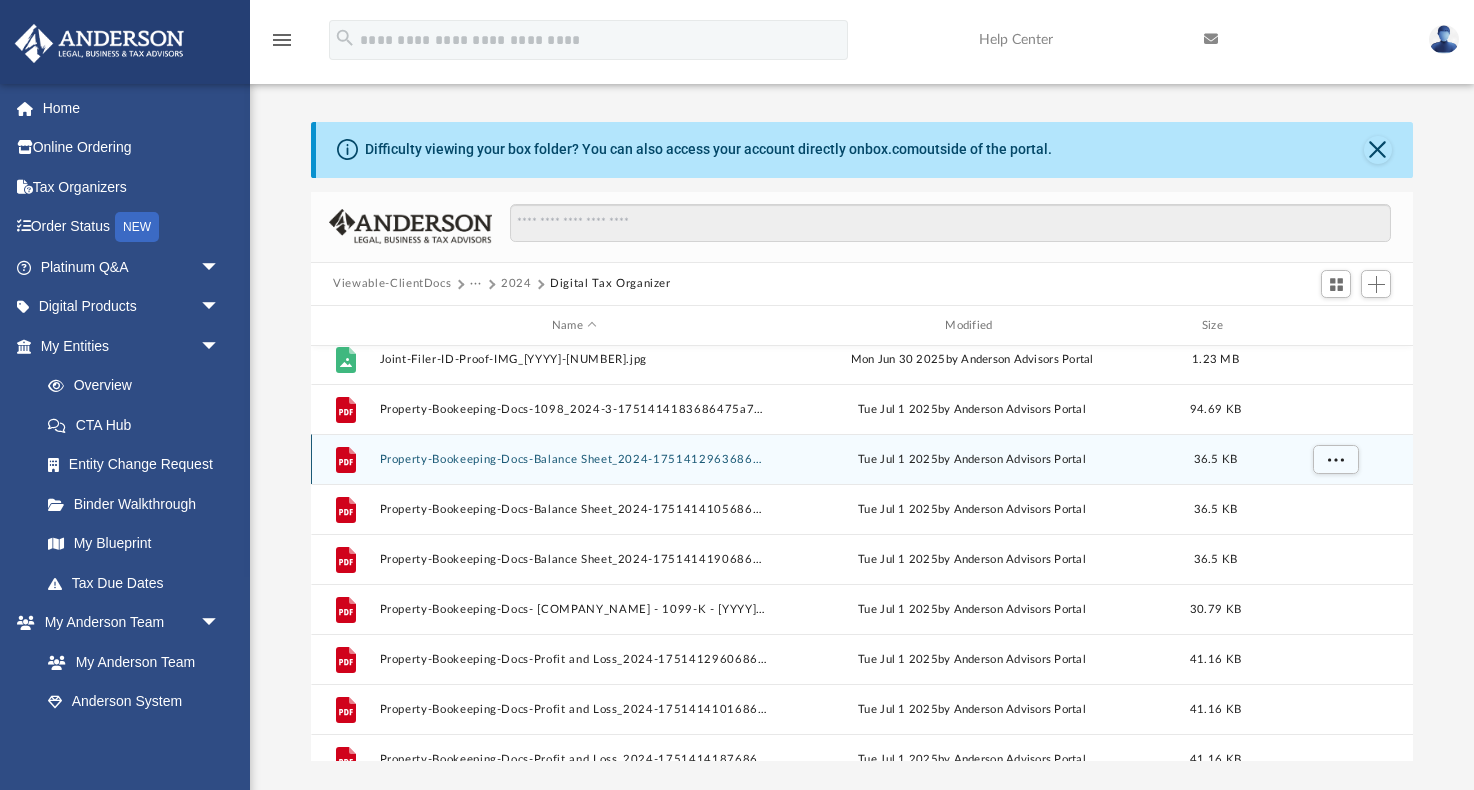 scroll, scrollTop: 567, scrollLeft: 0, axis: vertical 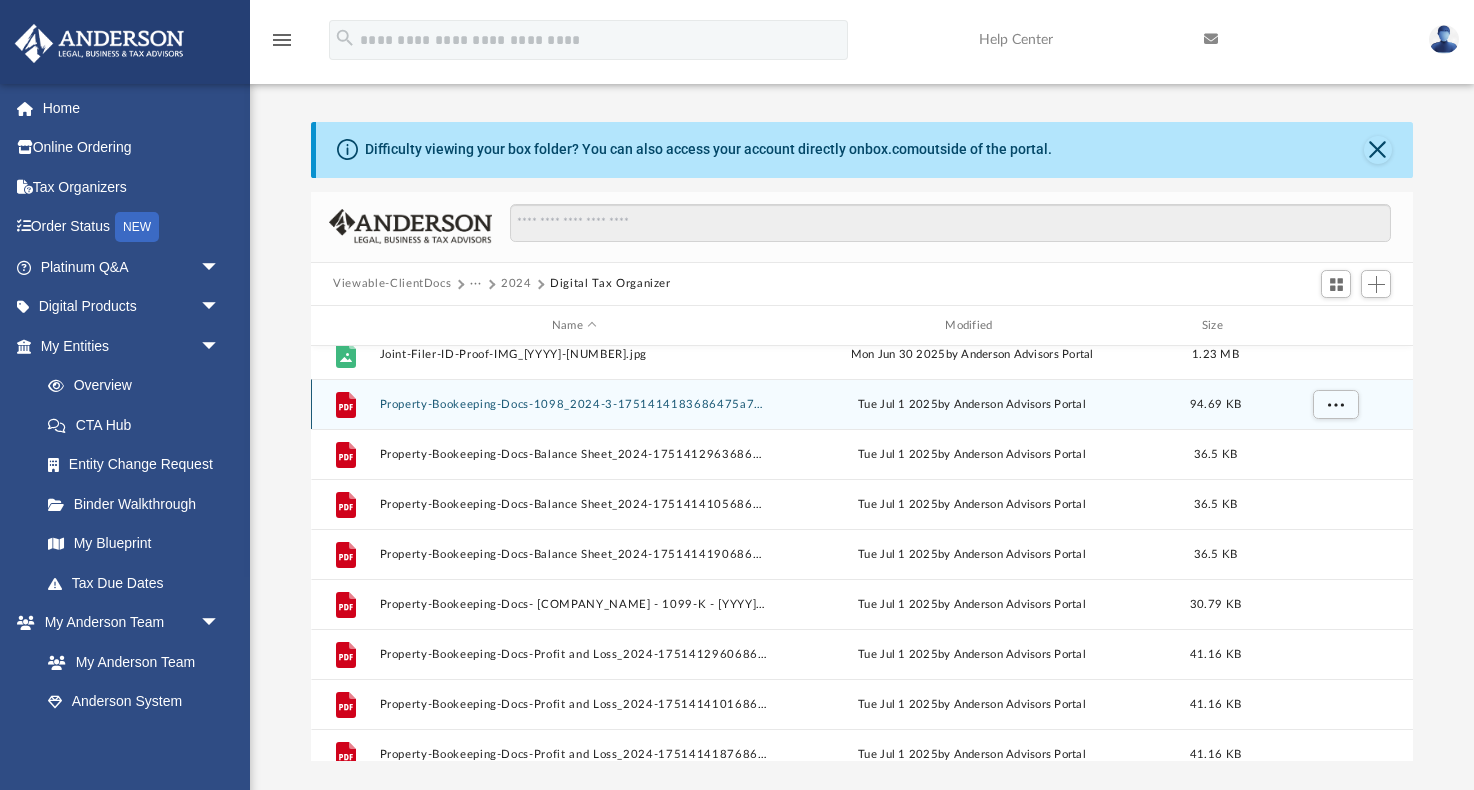 click on "Property-Bookeeping-Docs-1098_2024-3-1751414183686475a766be3.pdf" at bounding box center (574, 404) 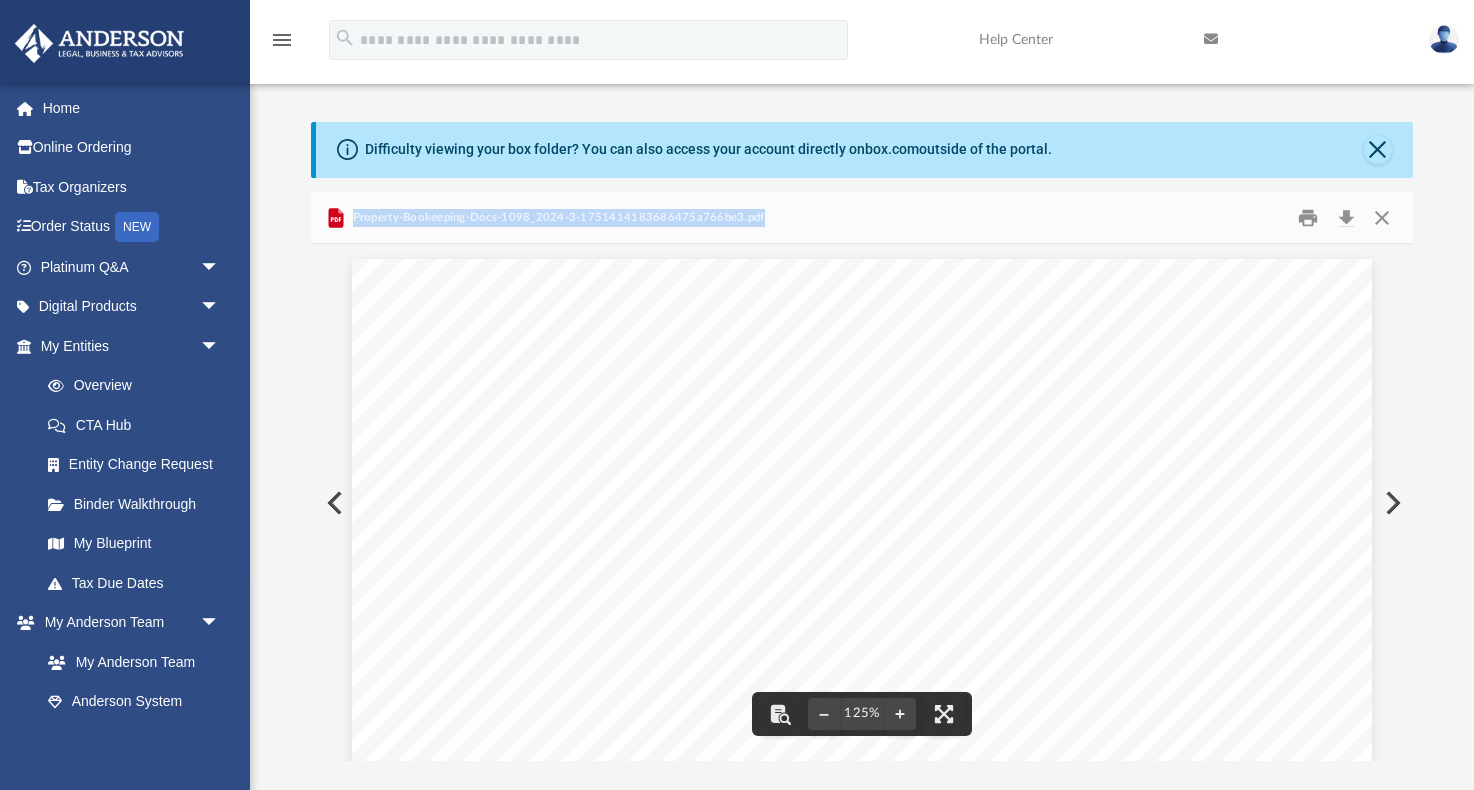 drag, startPoint x: 756, startPoint y: 219, endPoint x: 344, endPoint y: 217, distance: 412.00485 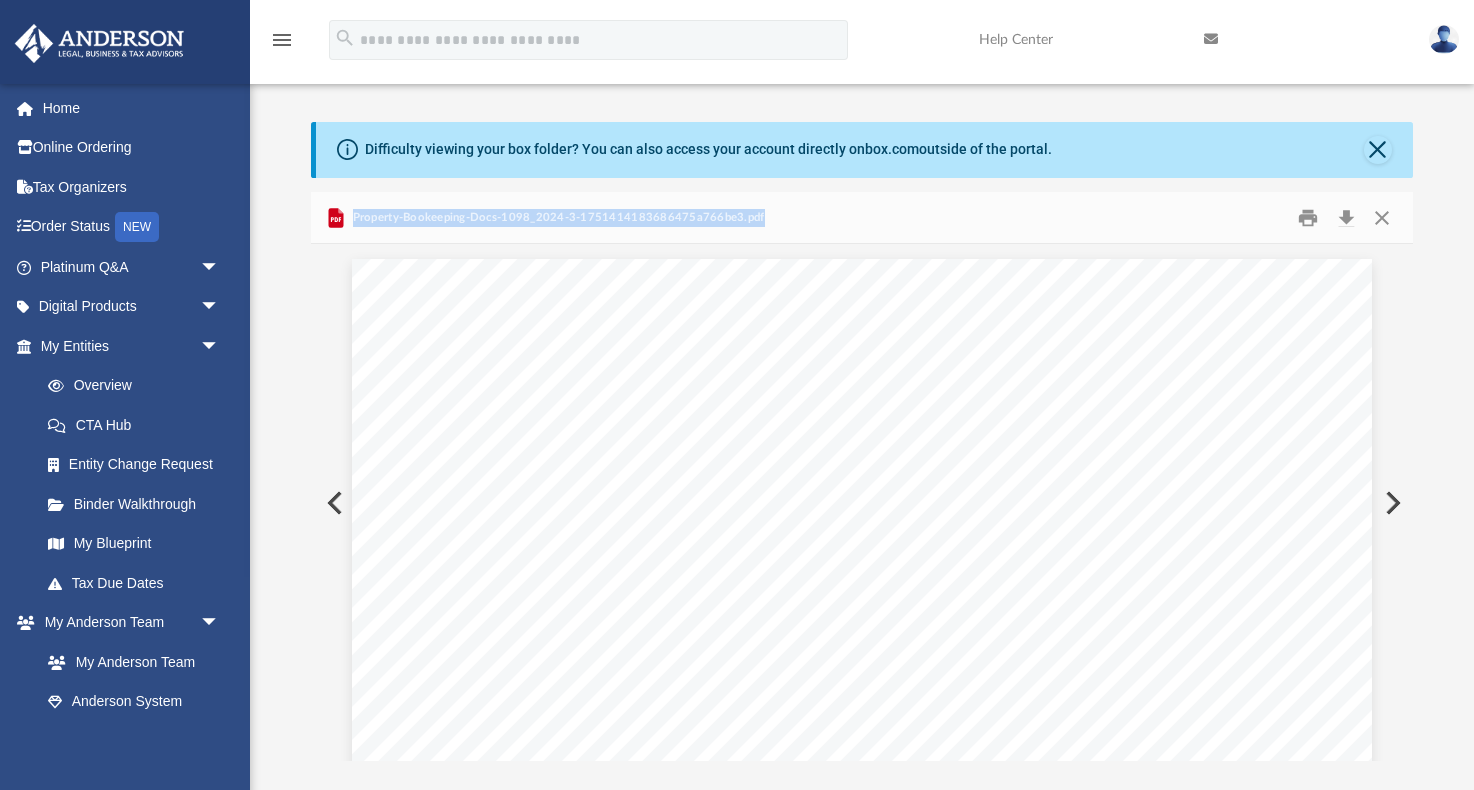 copy on "Property-Bookeeping-Docs-1098_2024-3-1751414183686475a766be3.pdf" 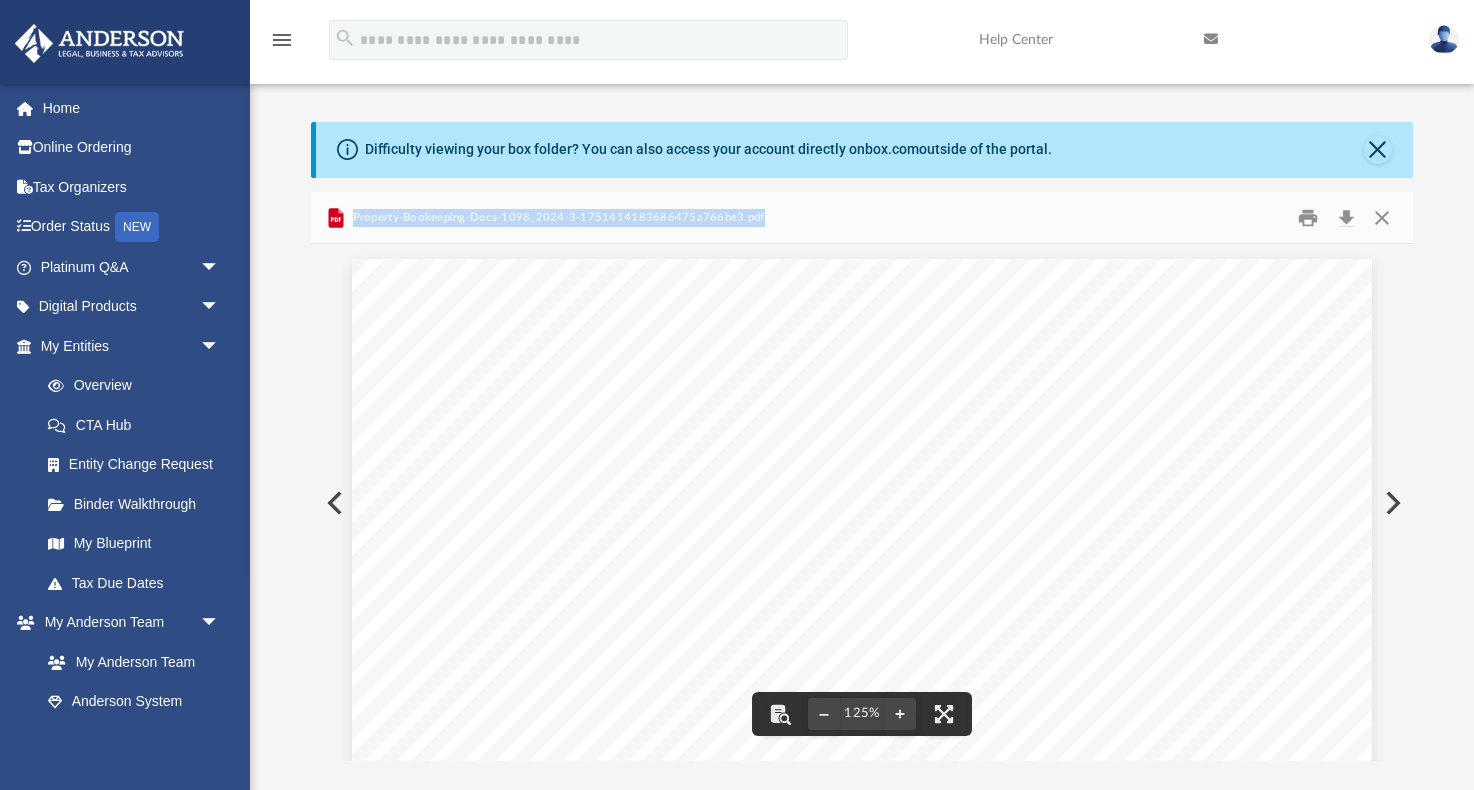 scroll, scrollTop: 11, scrollLeft: 0, axis: vertical 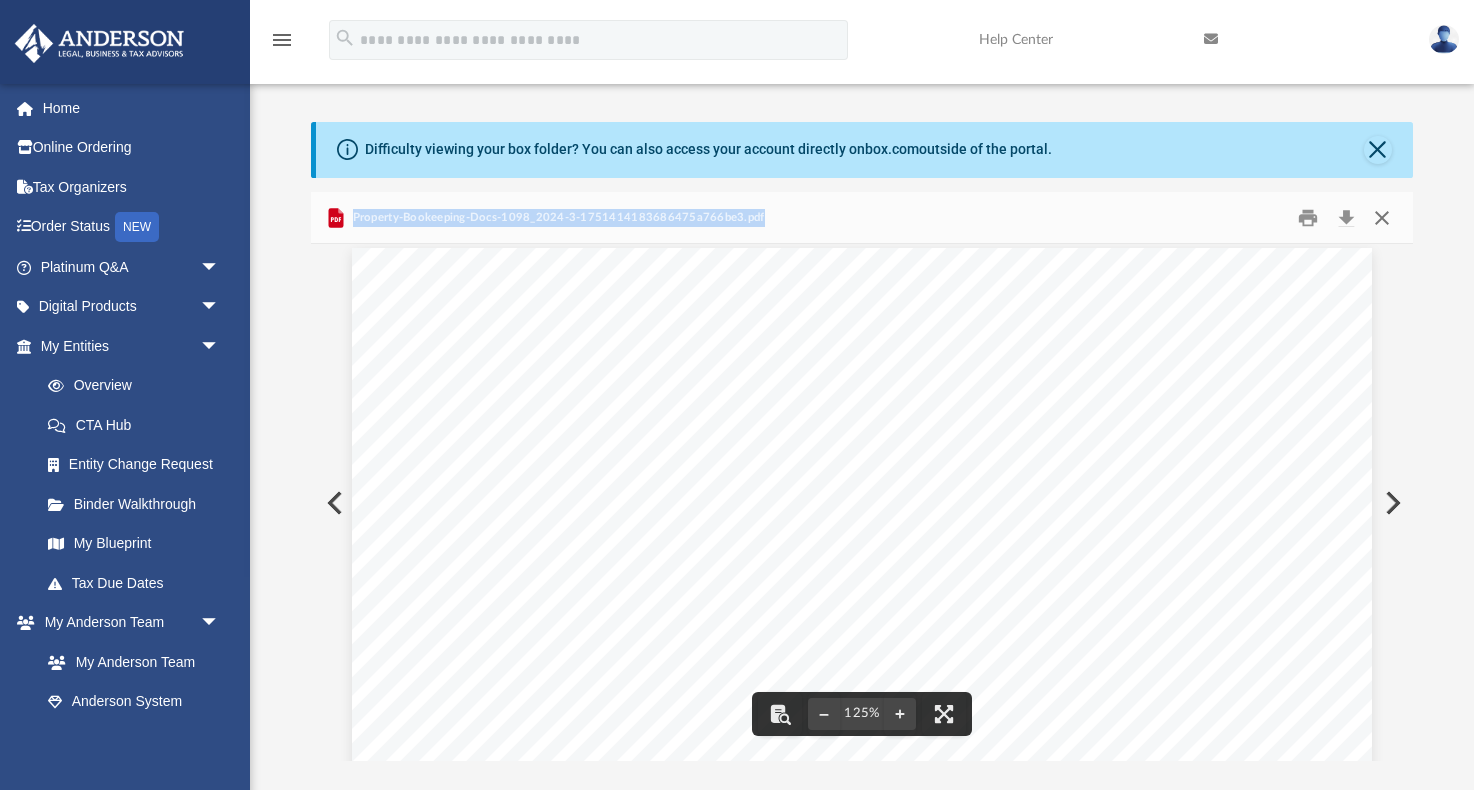 click at bounding box center (1381, 217) 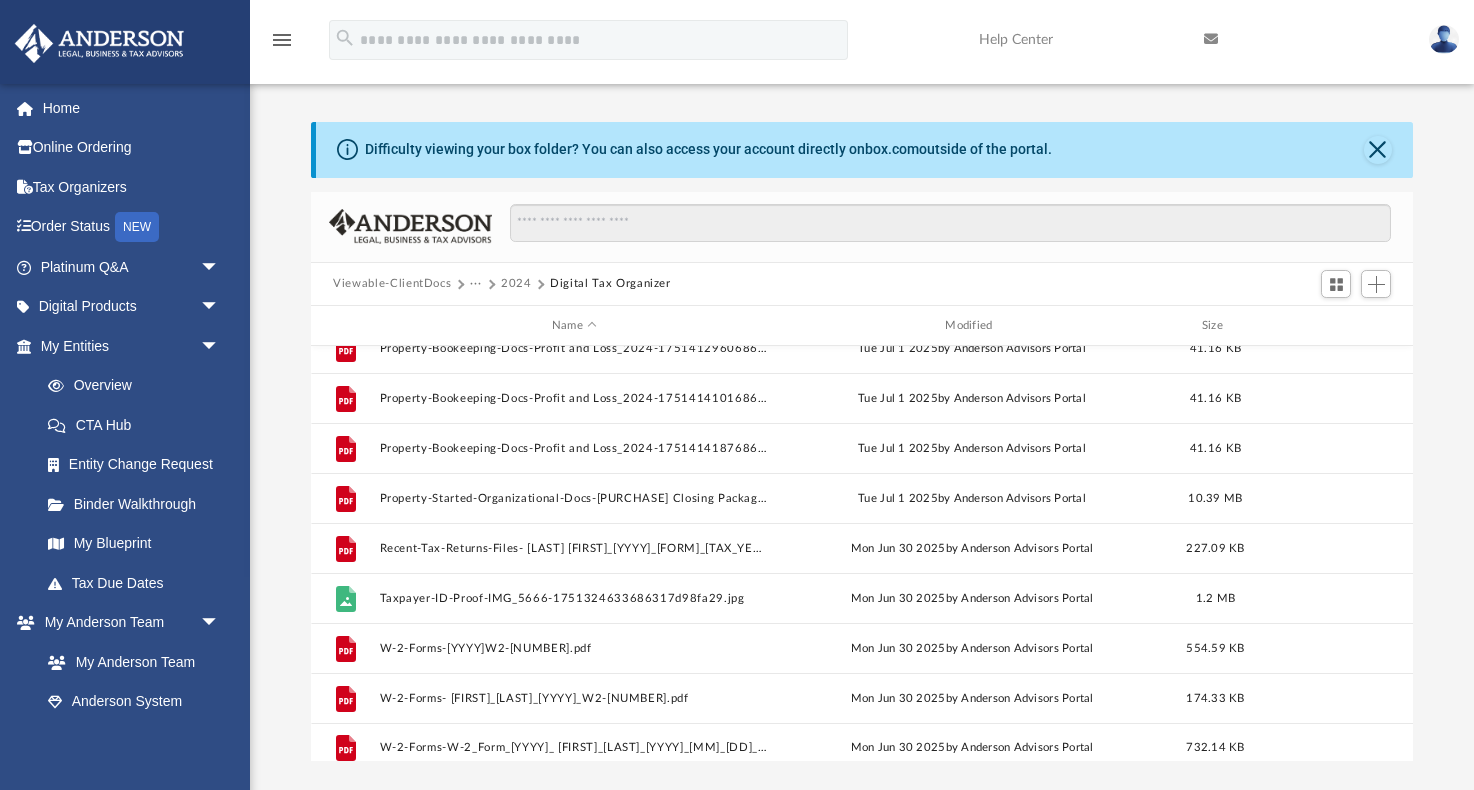 scroll, scrollTop: 886, scrollLeft: 0, axis: vertical 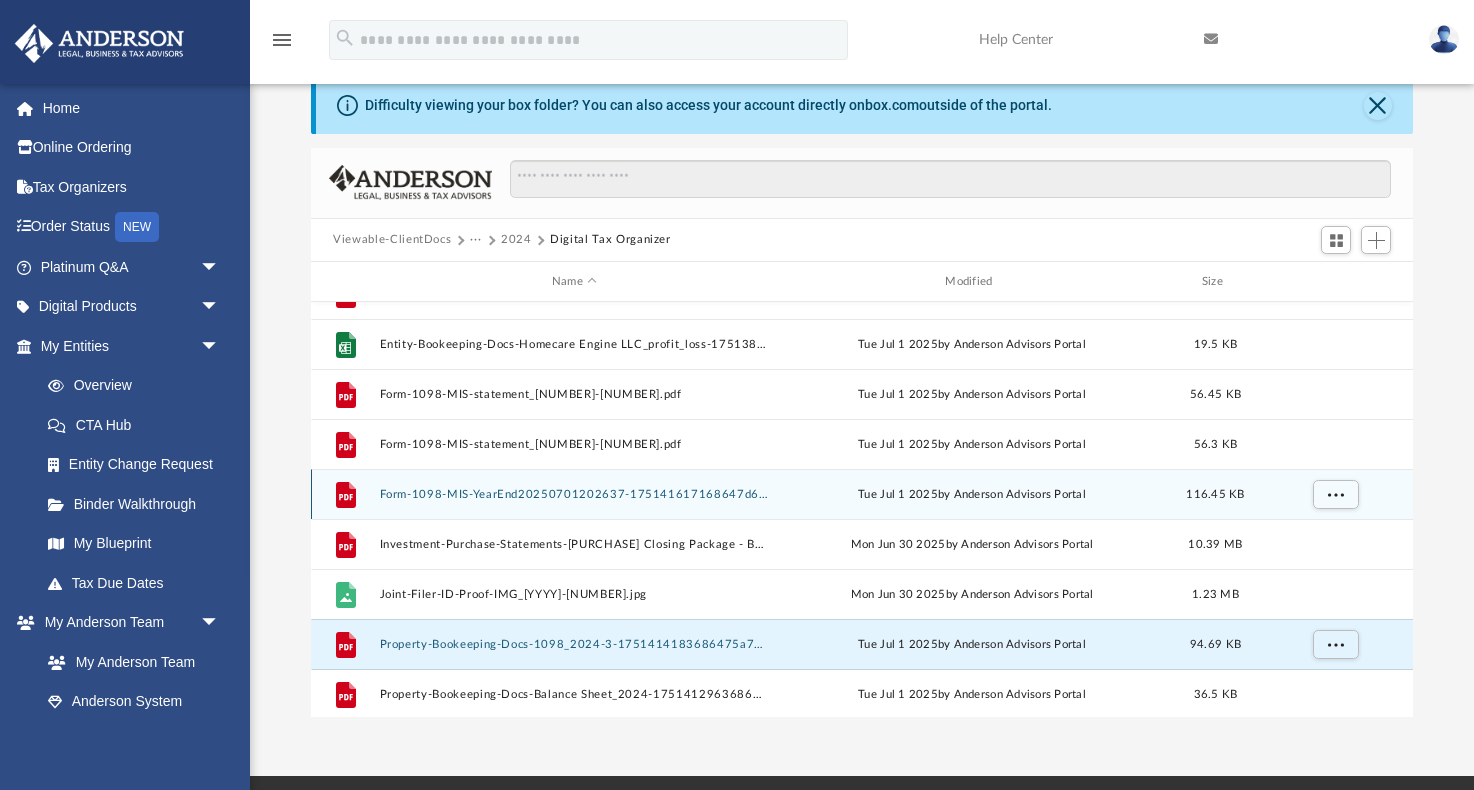 click on "Form-1098-MIS-YearEnd20250701202637-175141617168647d6b6a000.pdf" at bounding box center [574, 494] 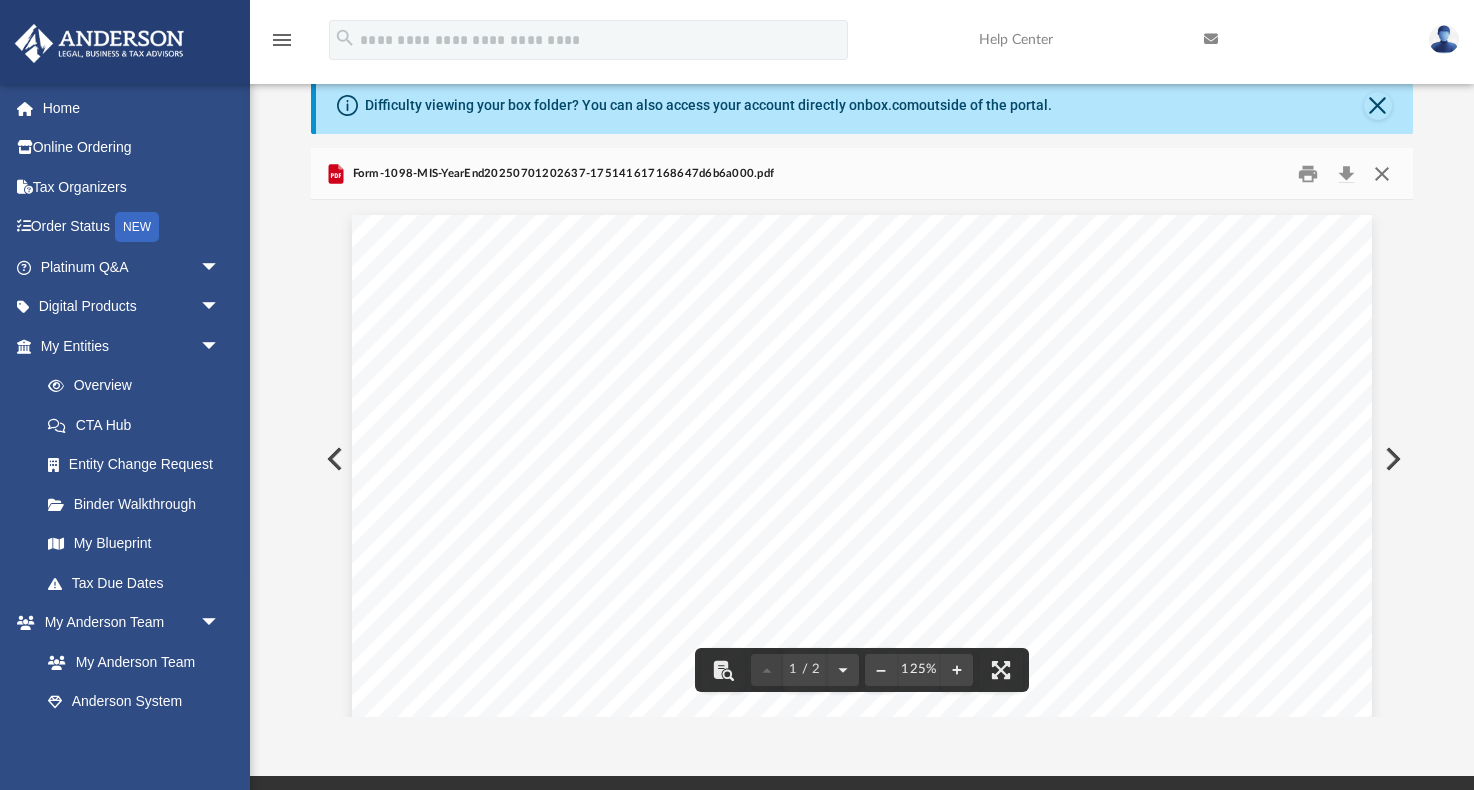 click at bounding box center (1381, 173) 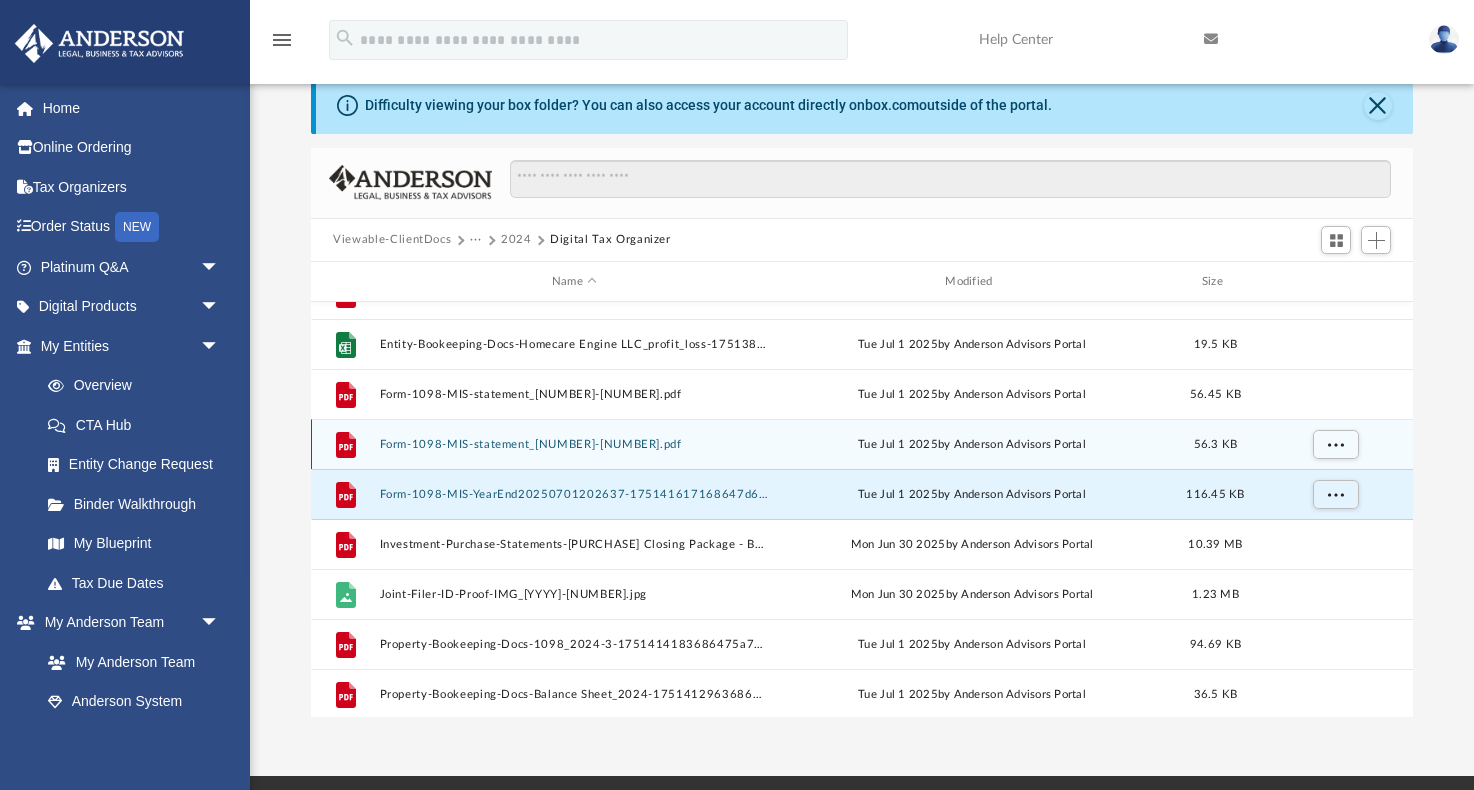 click on "Form-1098-MIS-statement_[NUMBER]-[NUMBER].pdf" at bounding box center [574, 444] 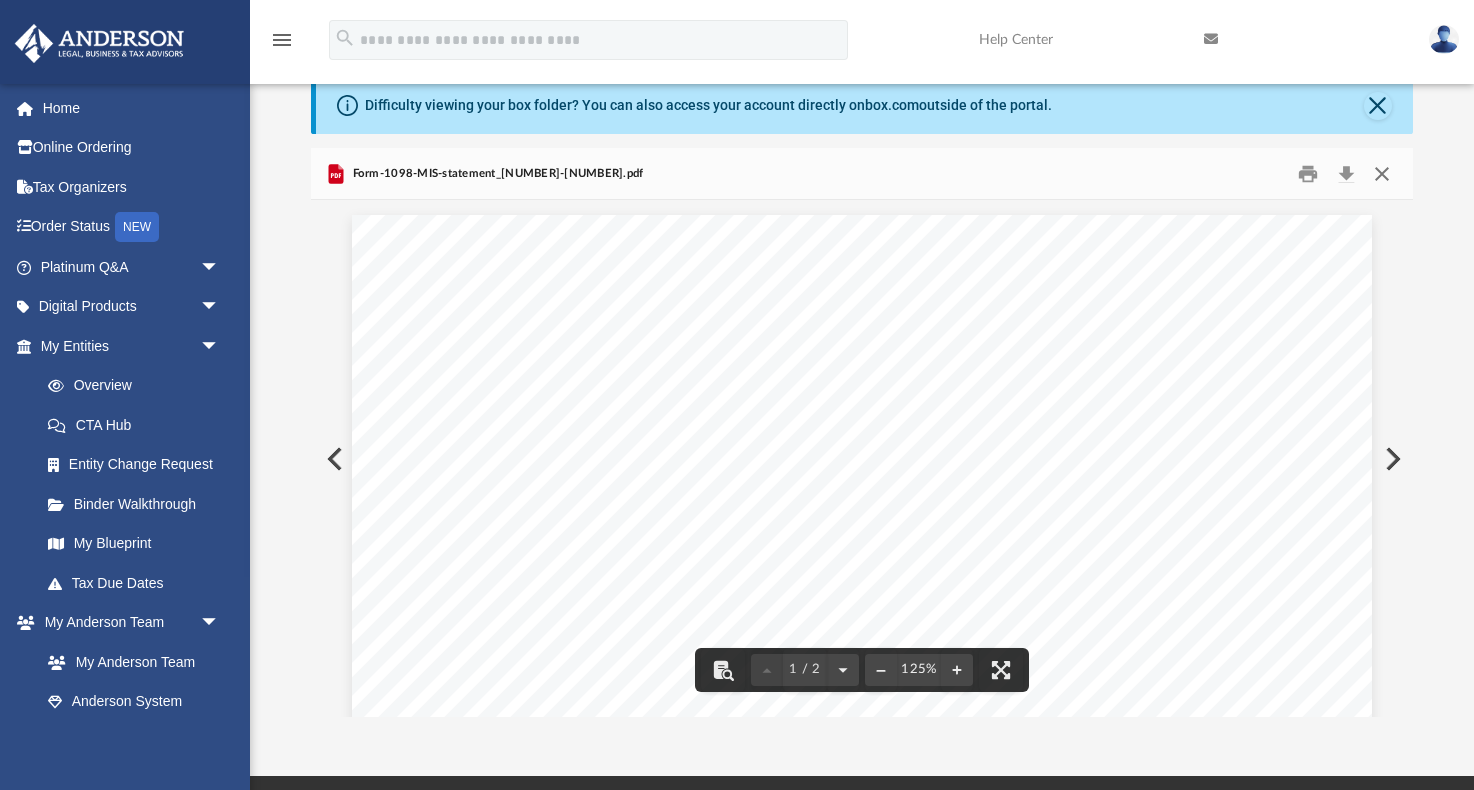 click at bounding box center (1381, 173) 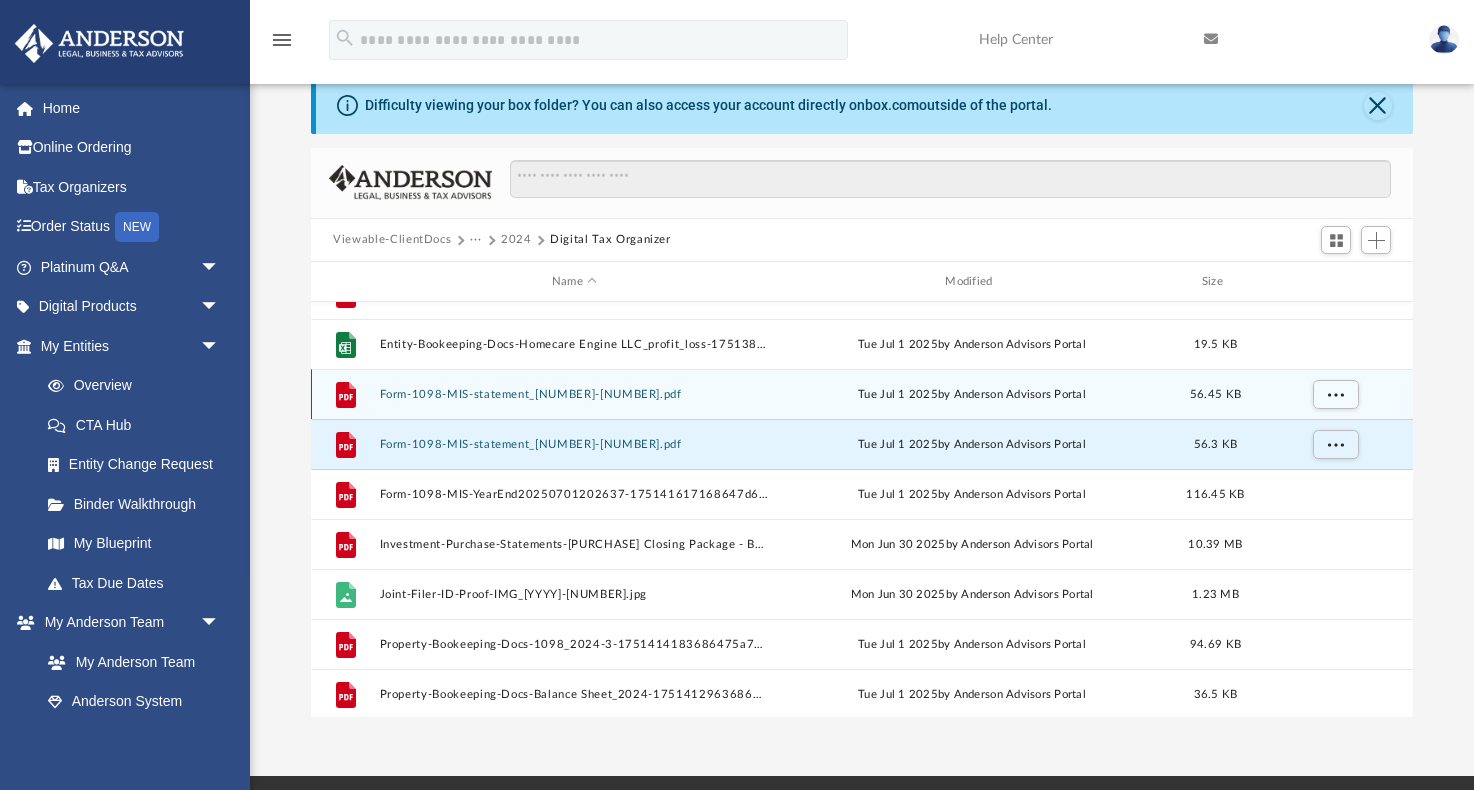 click on "Form-1098-MIS-statement_[NUMBER]-[NUMBER].pdf" at bounding box center (574, 394) 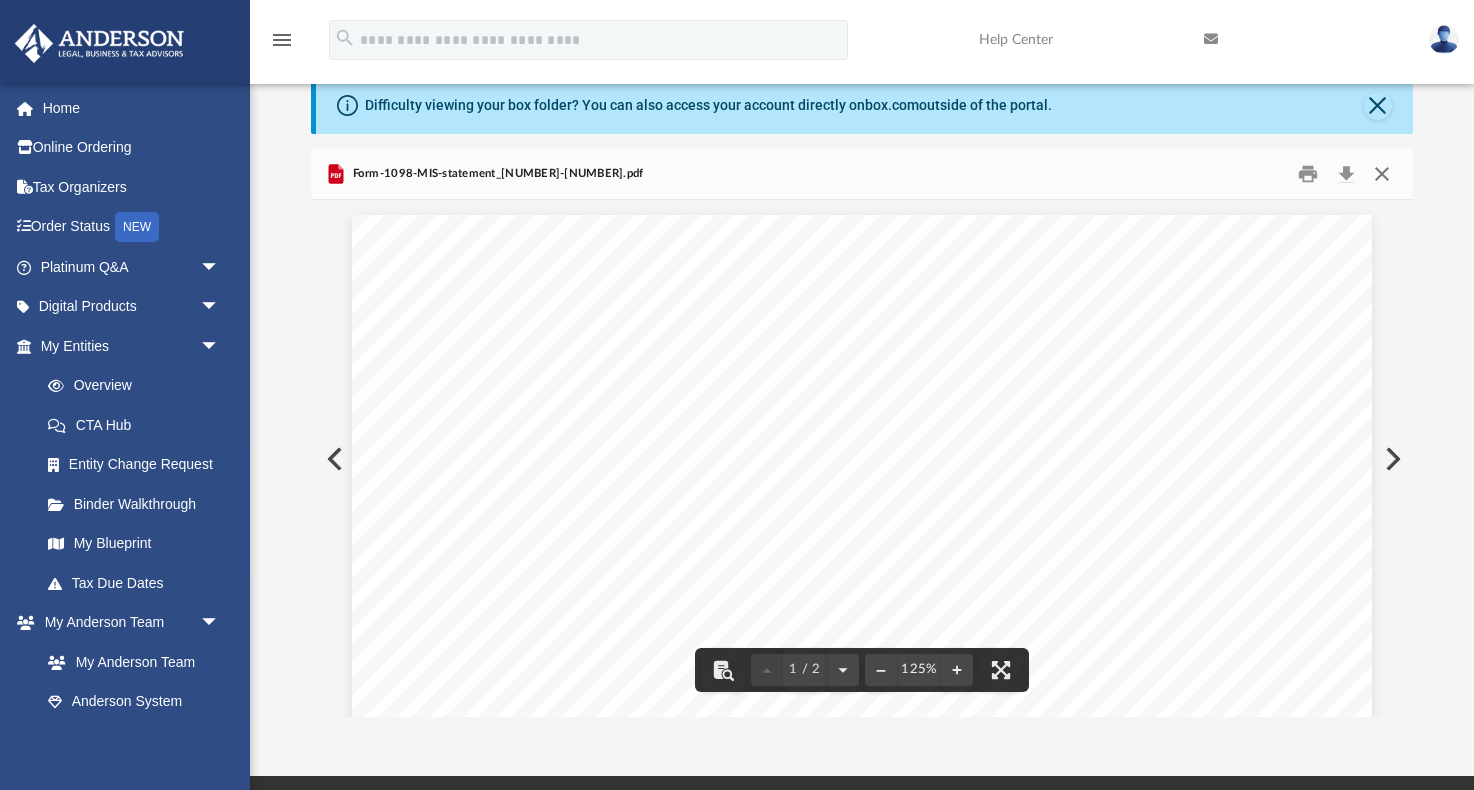 click at bounding box center [1381, 173] 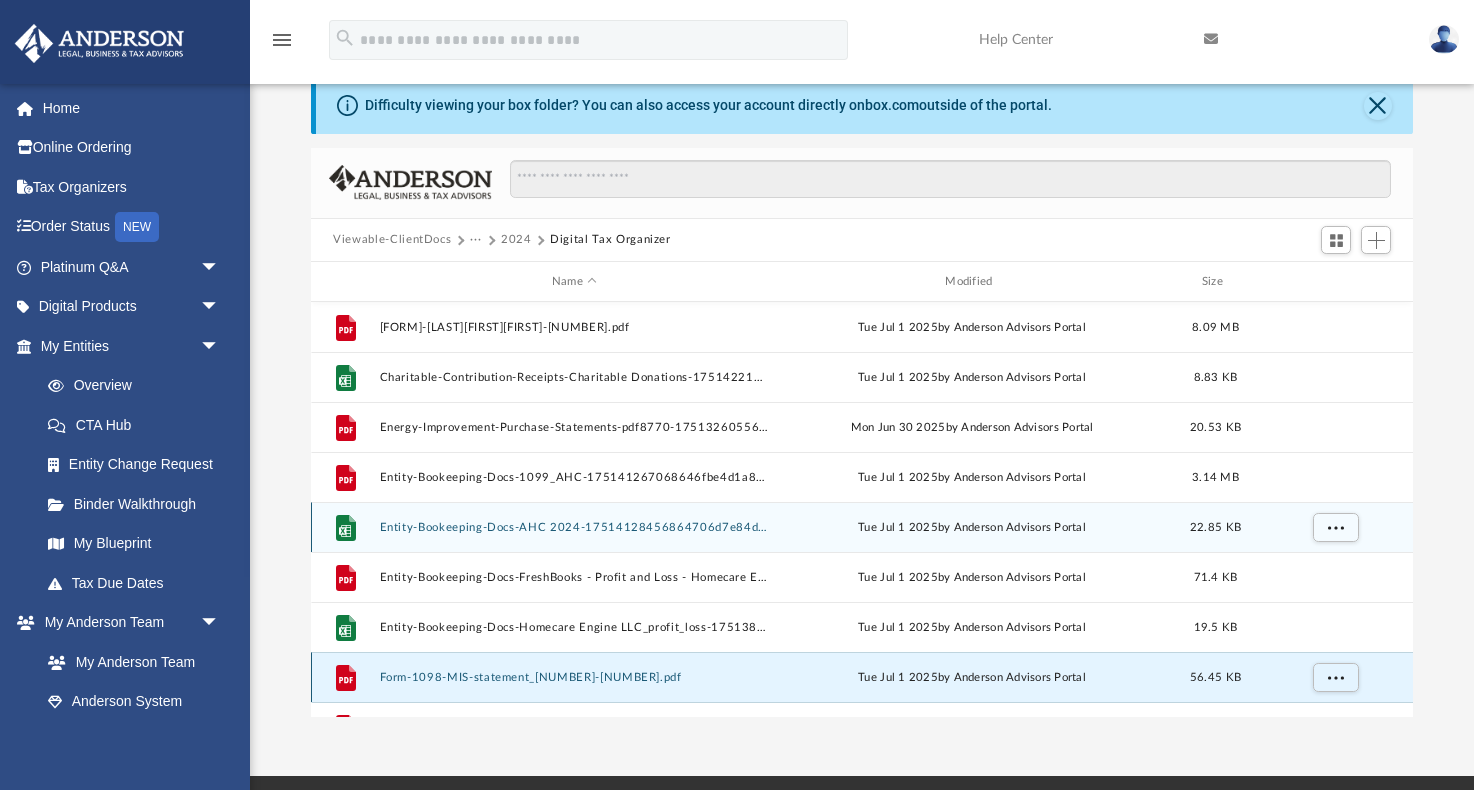 scroll, scrollTop: 0, scrollLeft: 0, axis: both 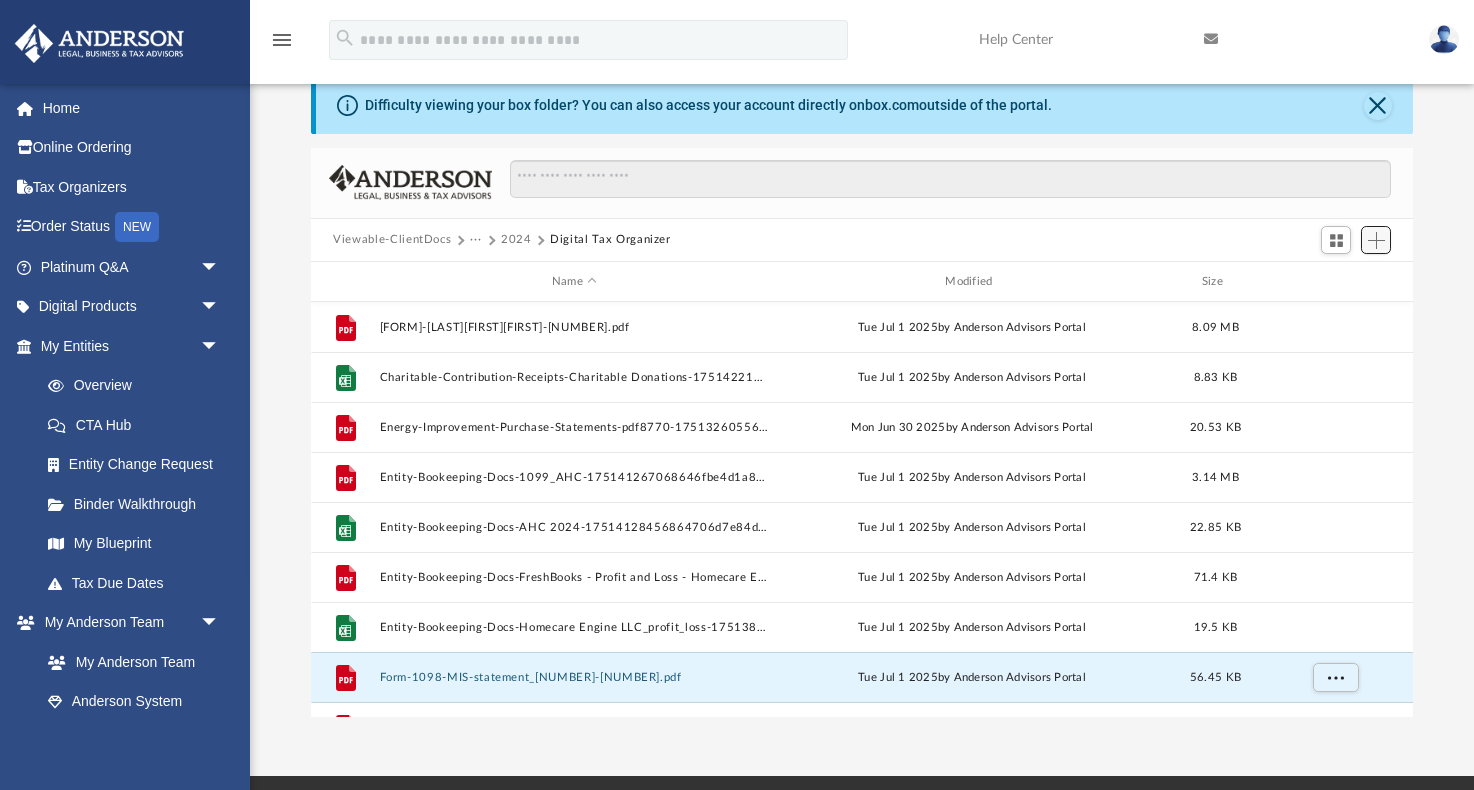 click at bounding box center (1376, 240) 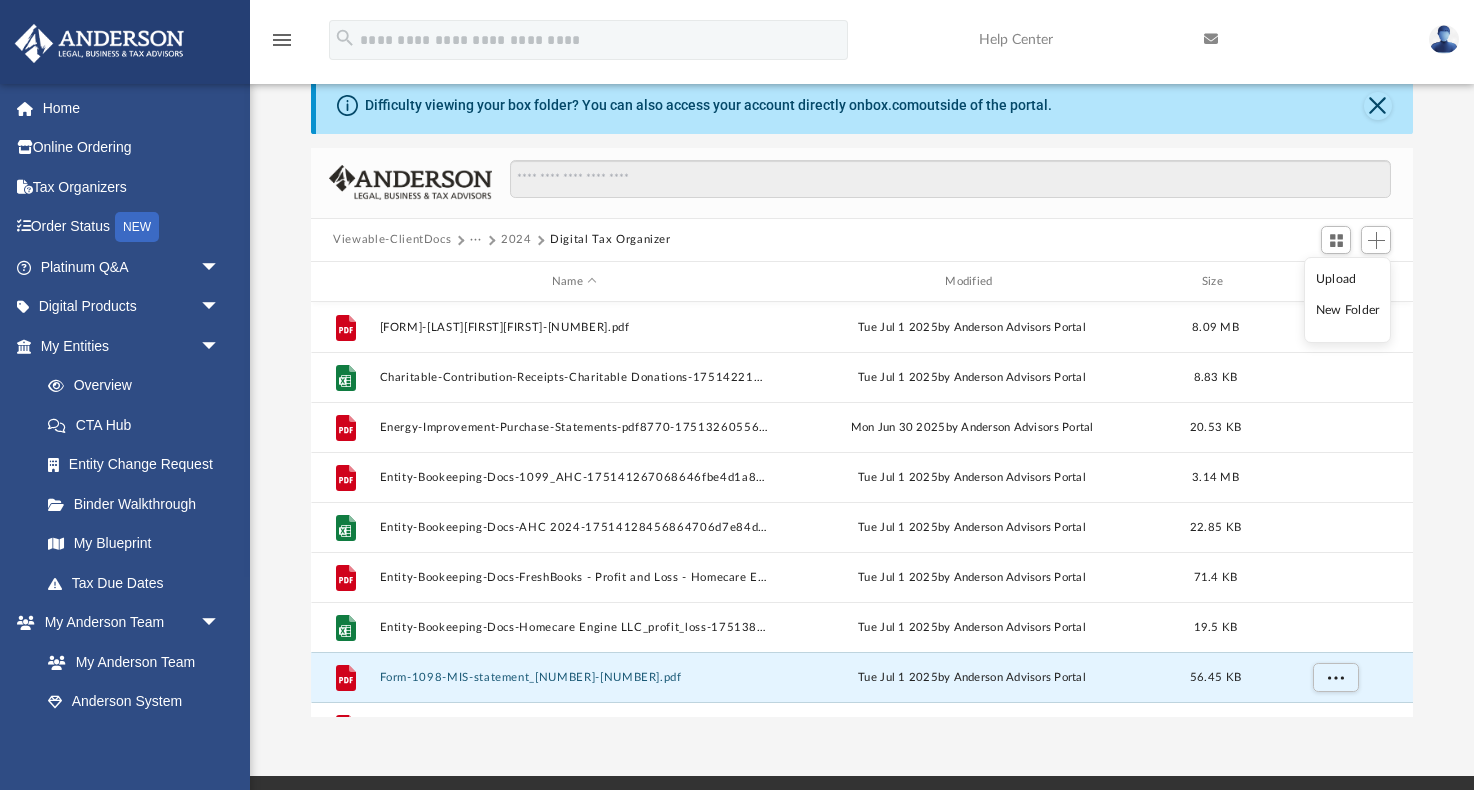 click on "Upload" at bounding box center (1348, 279) 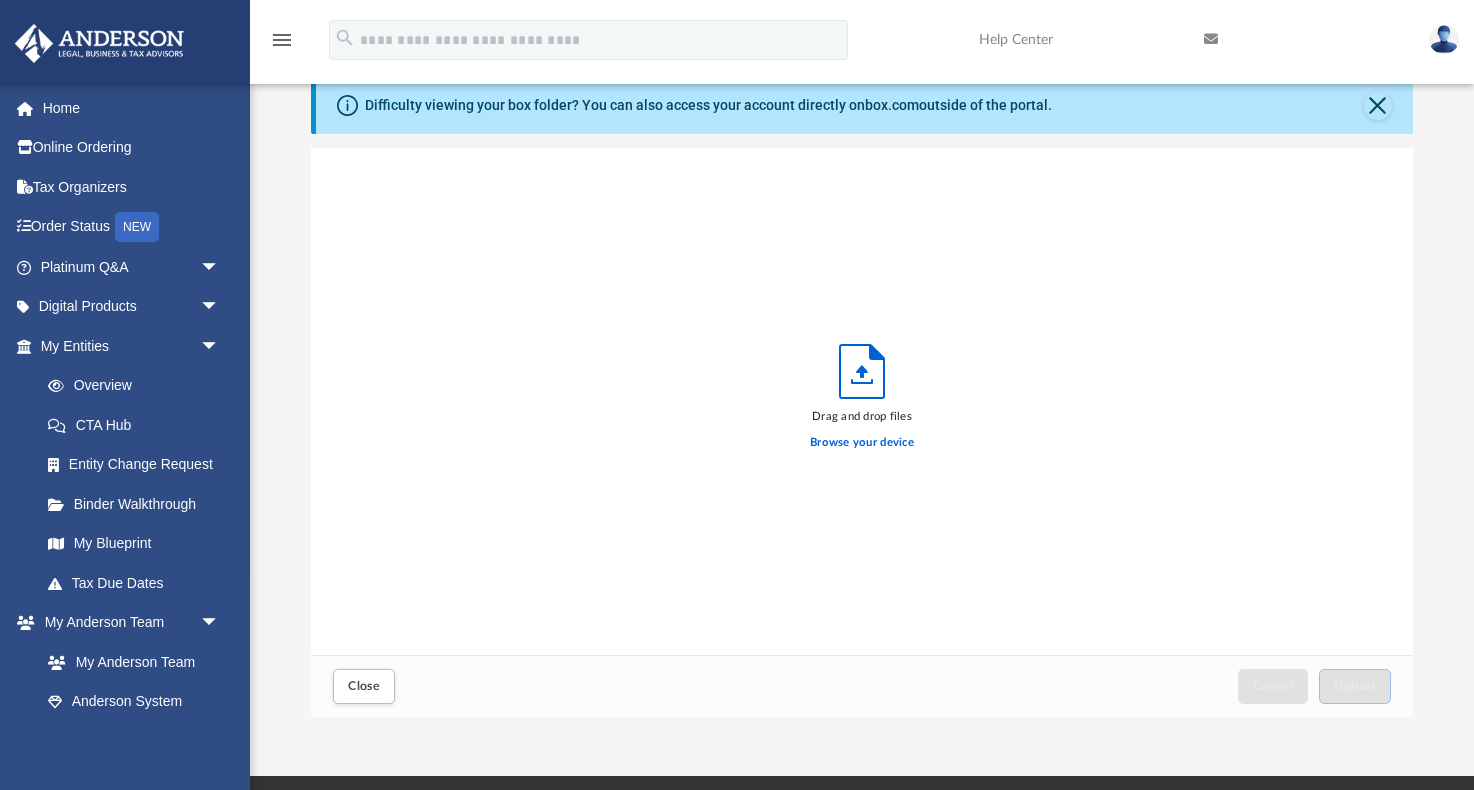 scroll, scrollTop: 1, scrollLeft: 1, axis: both 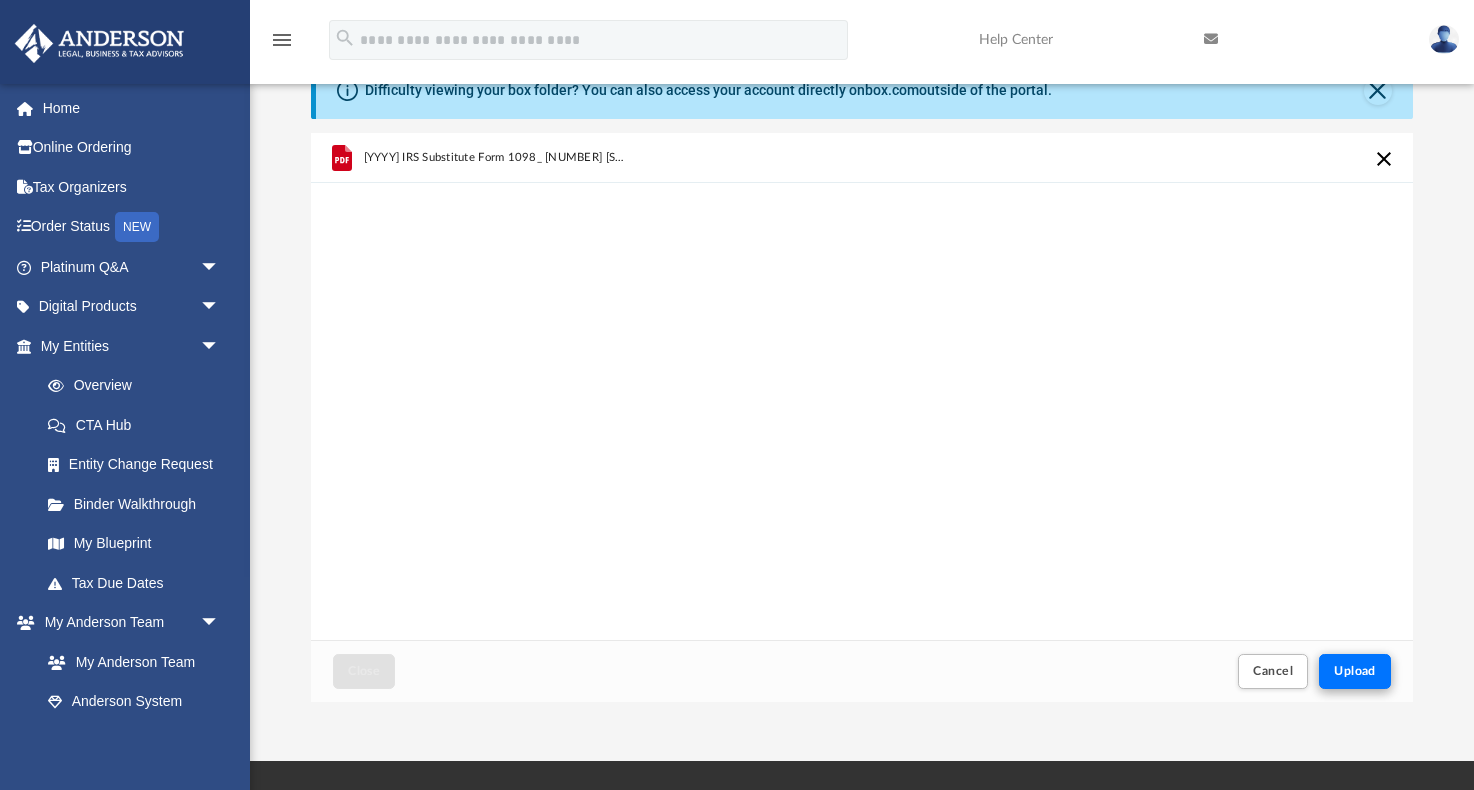 click on "Upload" at bounding box center (1355, 671) 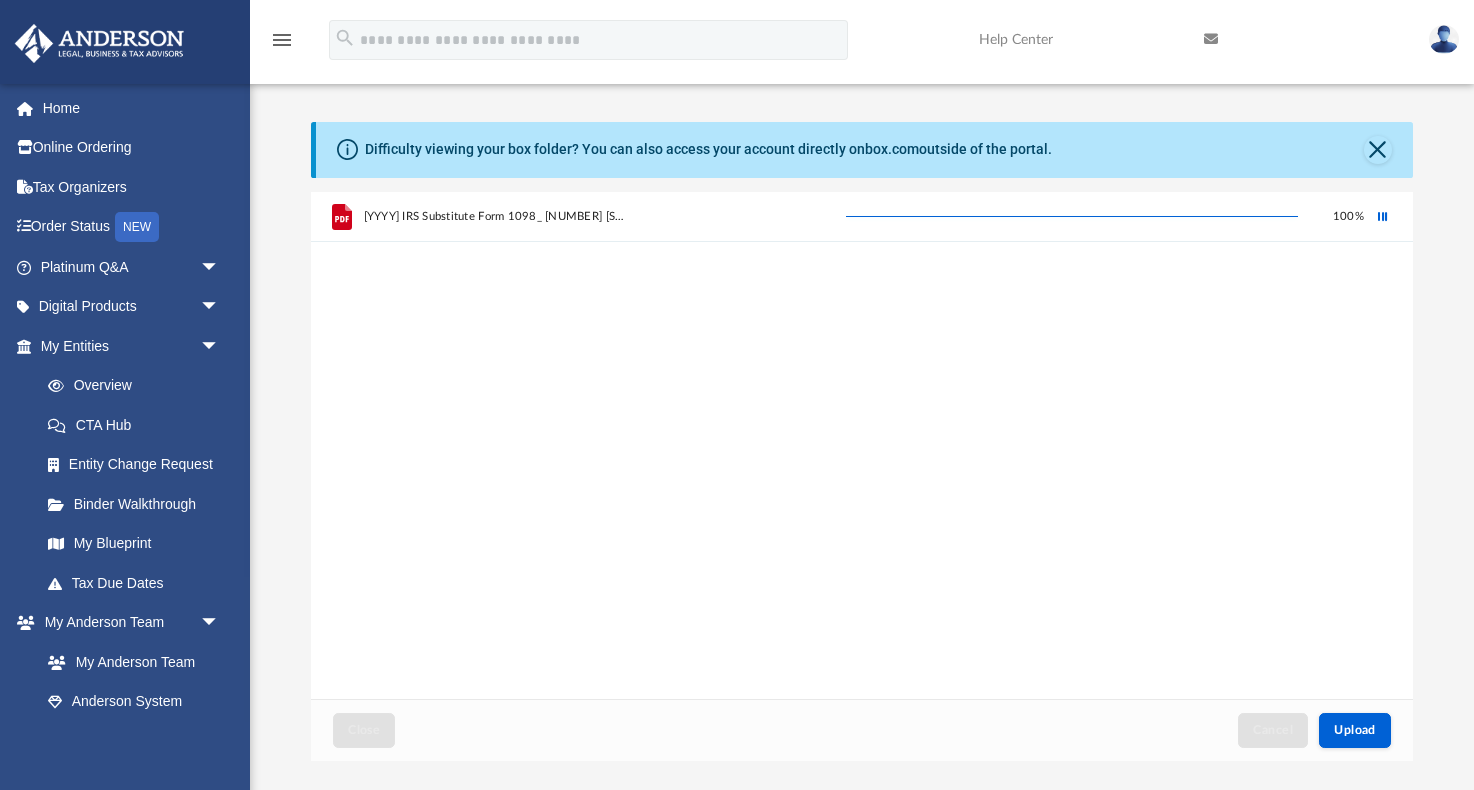 scroll, scrollTop: 0, scrollLeft: 0, axis: both 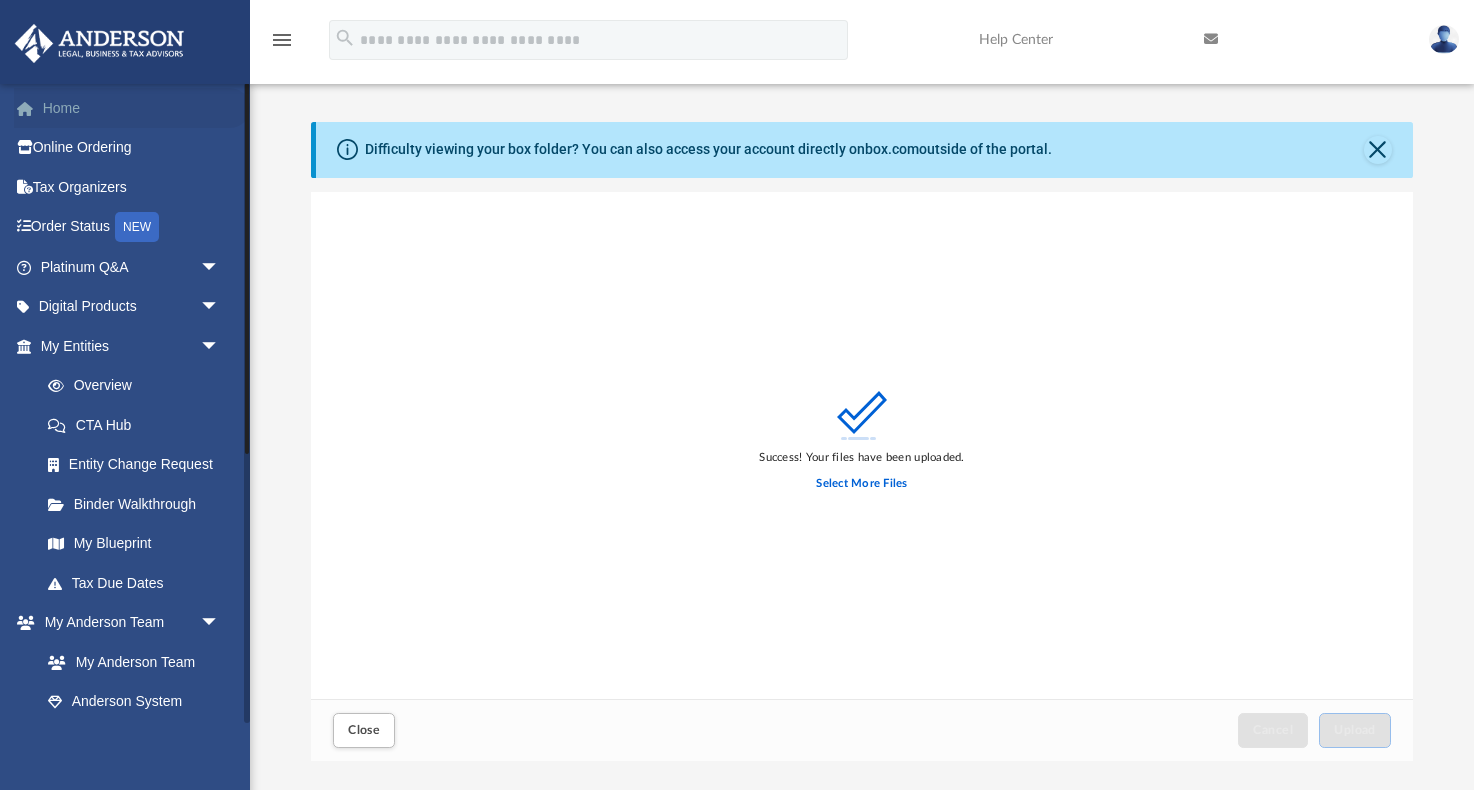 click on "Home" at bounding box center [132, 108] 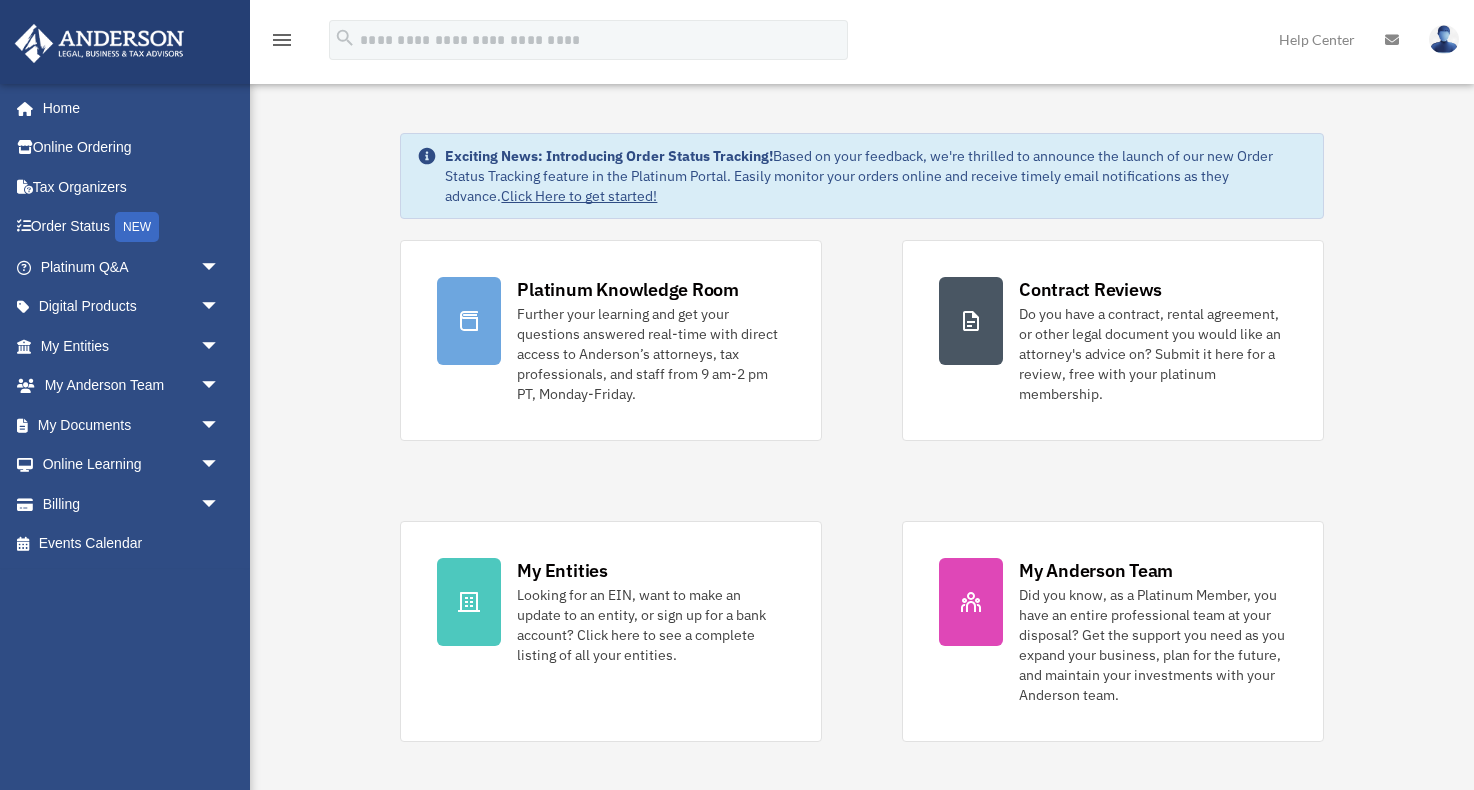 scroll, scrollTop: 0, scrollLeft: 0, axis: both 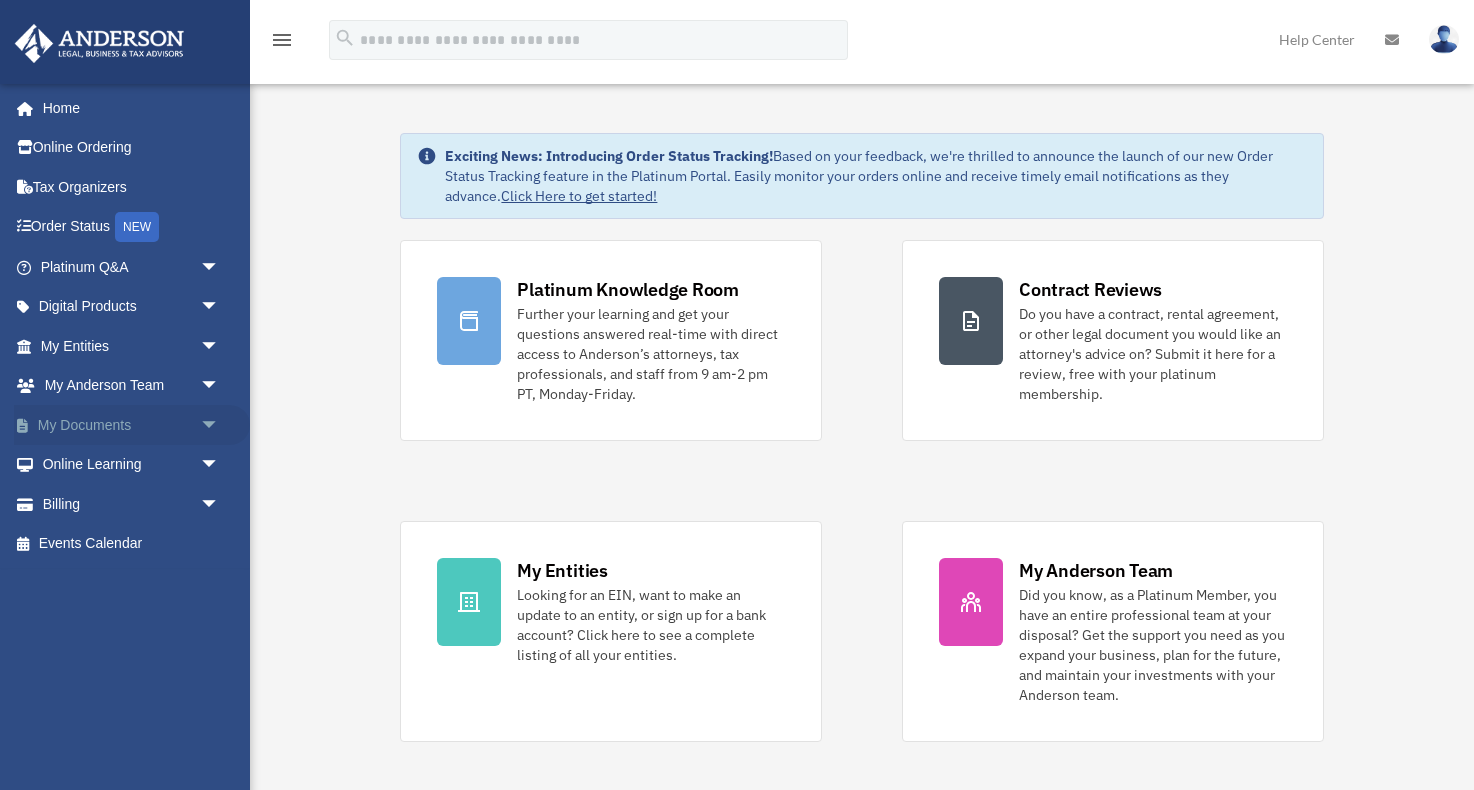 click on "arrow_drop_down" at bounding box center [220, 425] 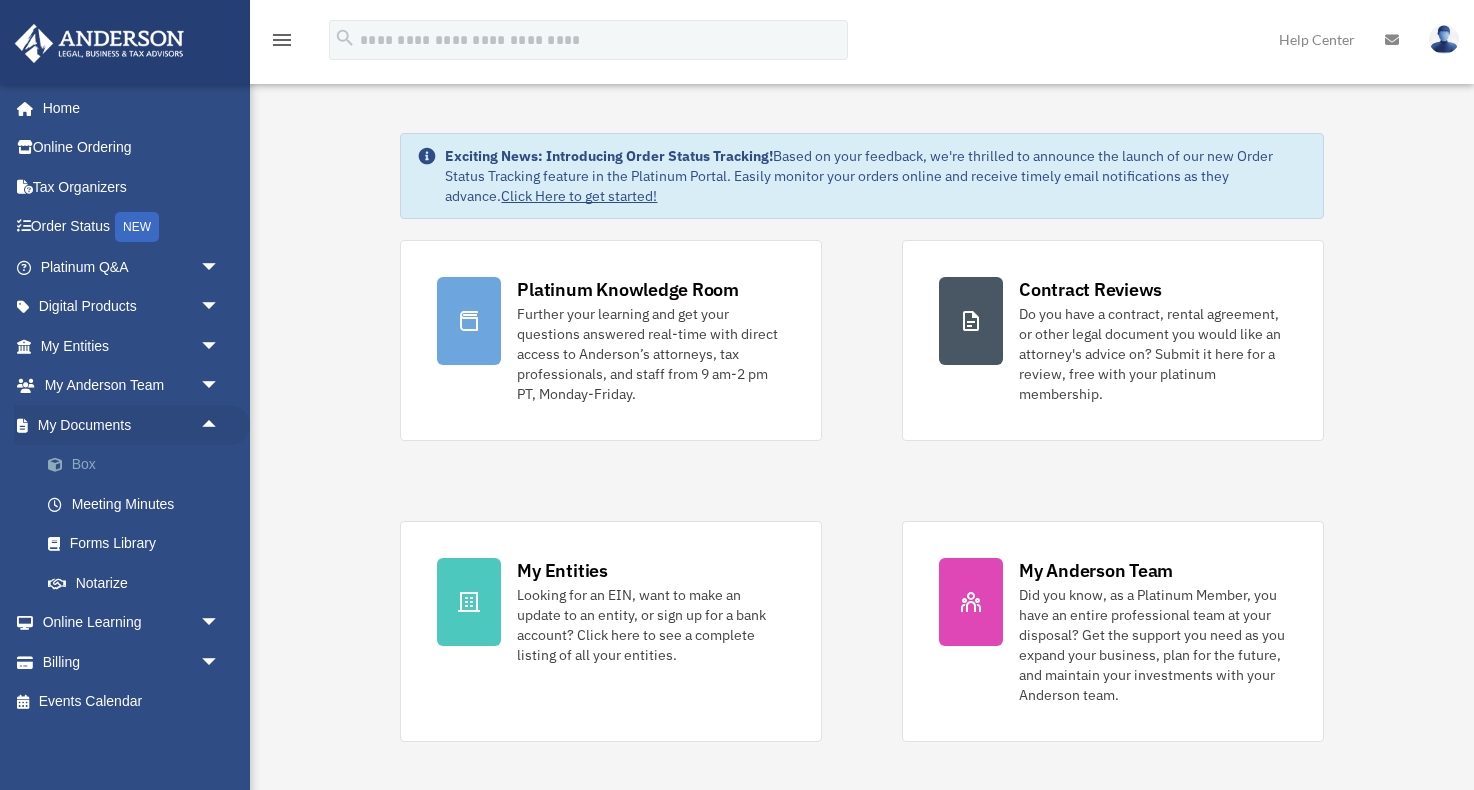 click on "Box" at bounding box center (139, 465) 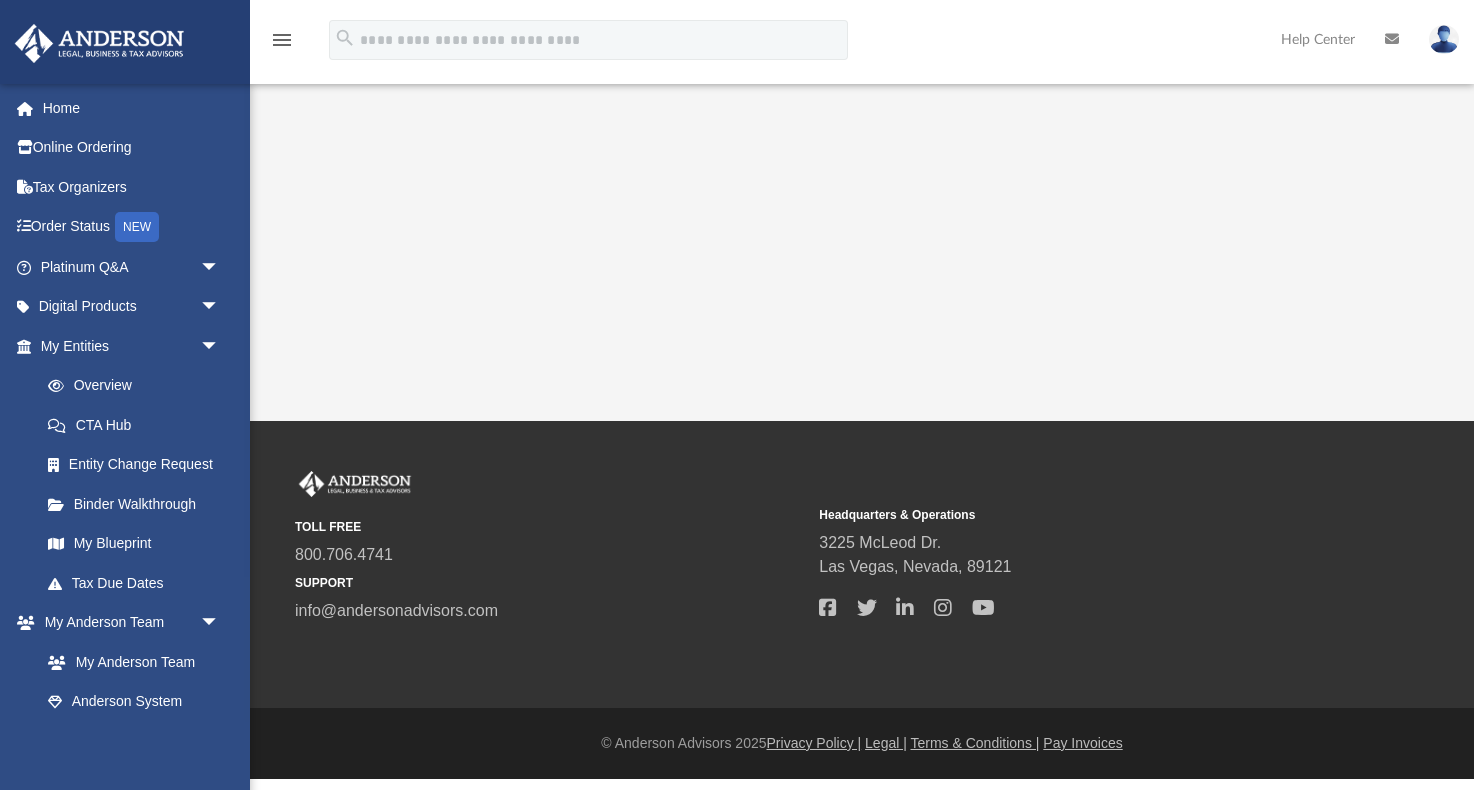 scroll, scrollTop: 0, scrollLeft: 0, axis: both 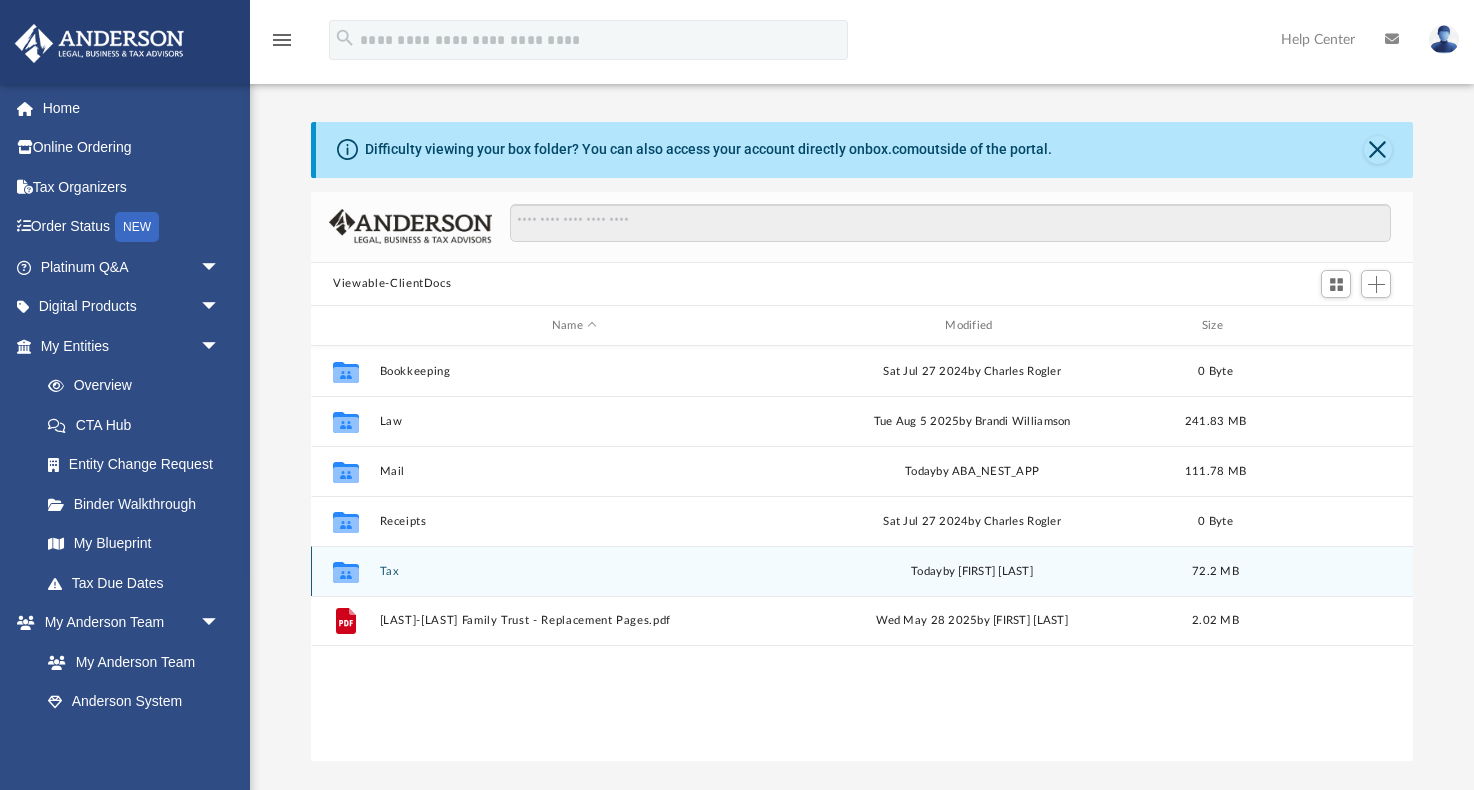 click on "Tax" at bounding box center (574, 571) 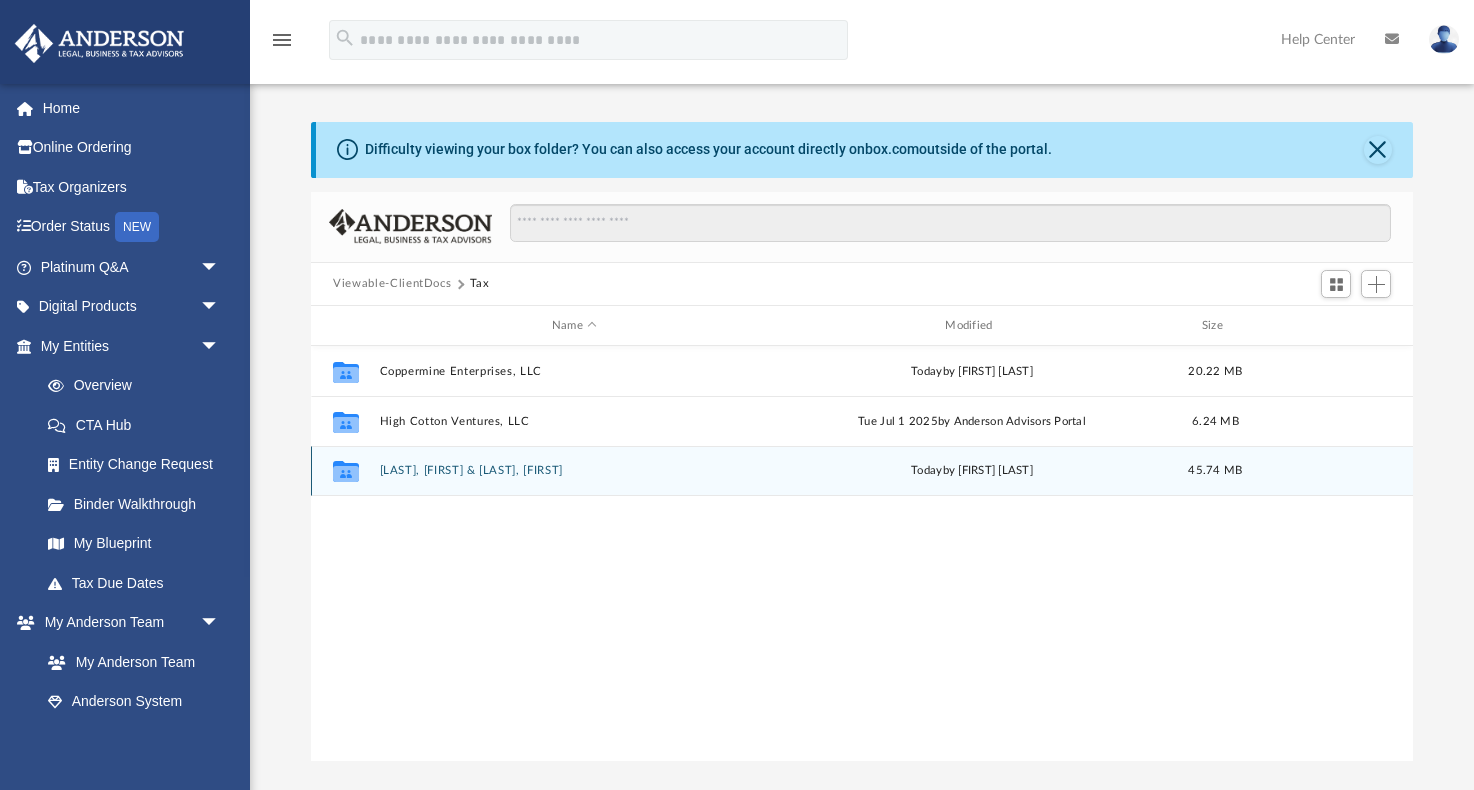 click on "[LAST], [FIRST] & [LAST], [FIRST]" at bounding box center (574, 471) 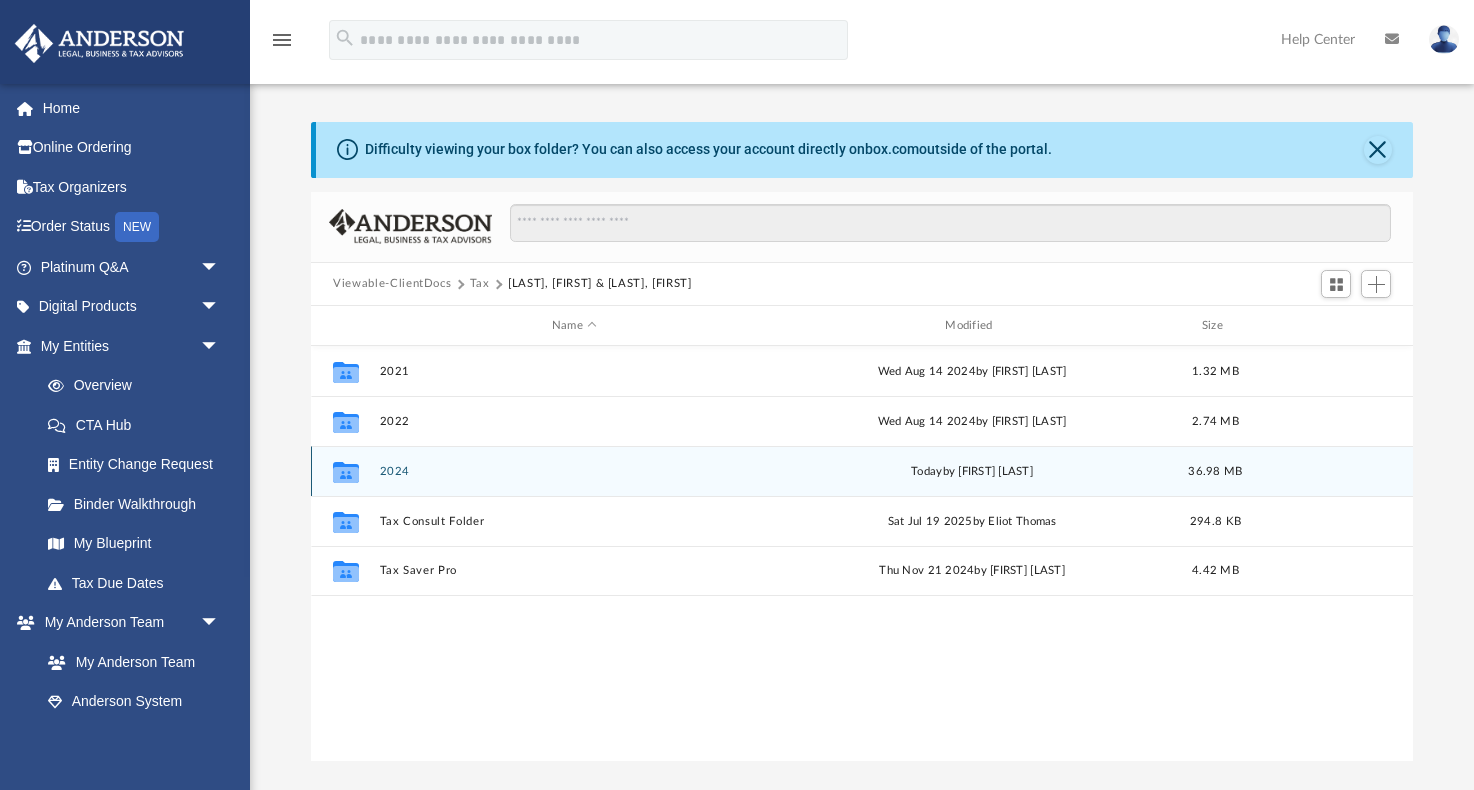 click on "2024" at bounding box center (574, 471) 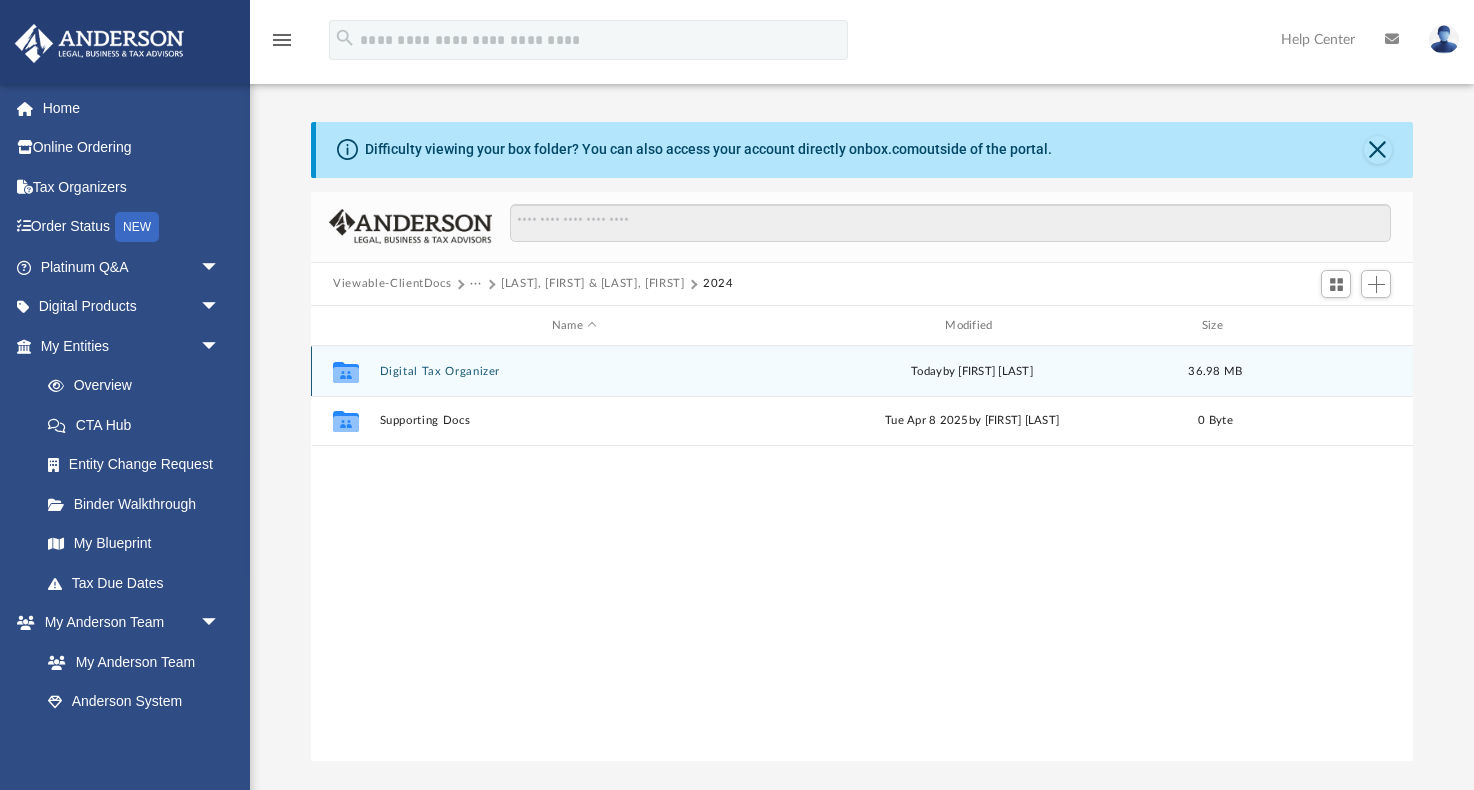 click on "Digital Tax Organizer" at bounding box center (574, 371) 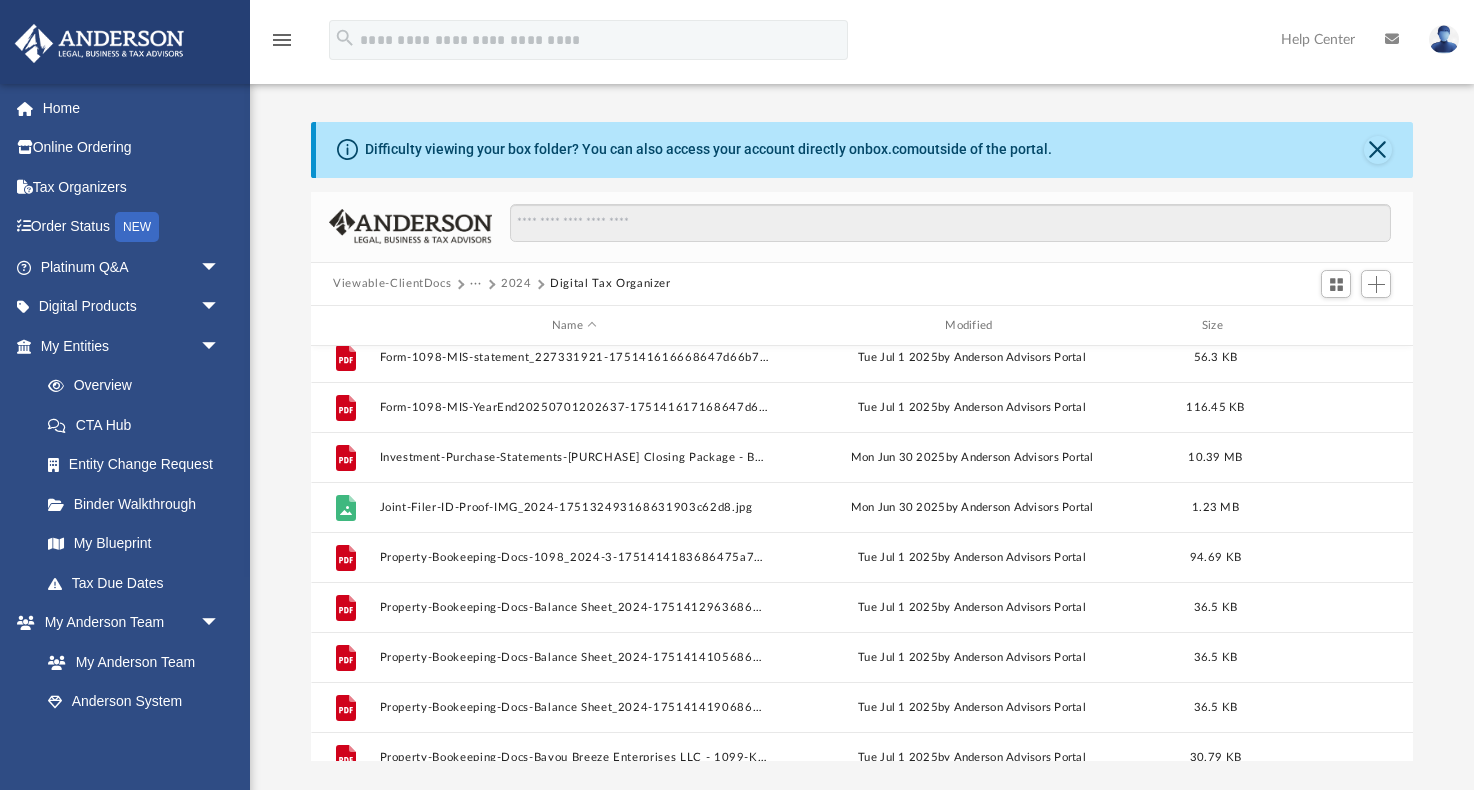 scroll, scrollTop: 470, scrollLeft: 0, axis: vertical 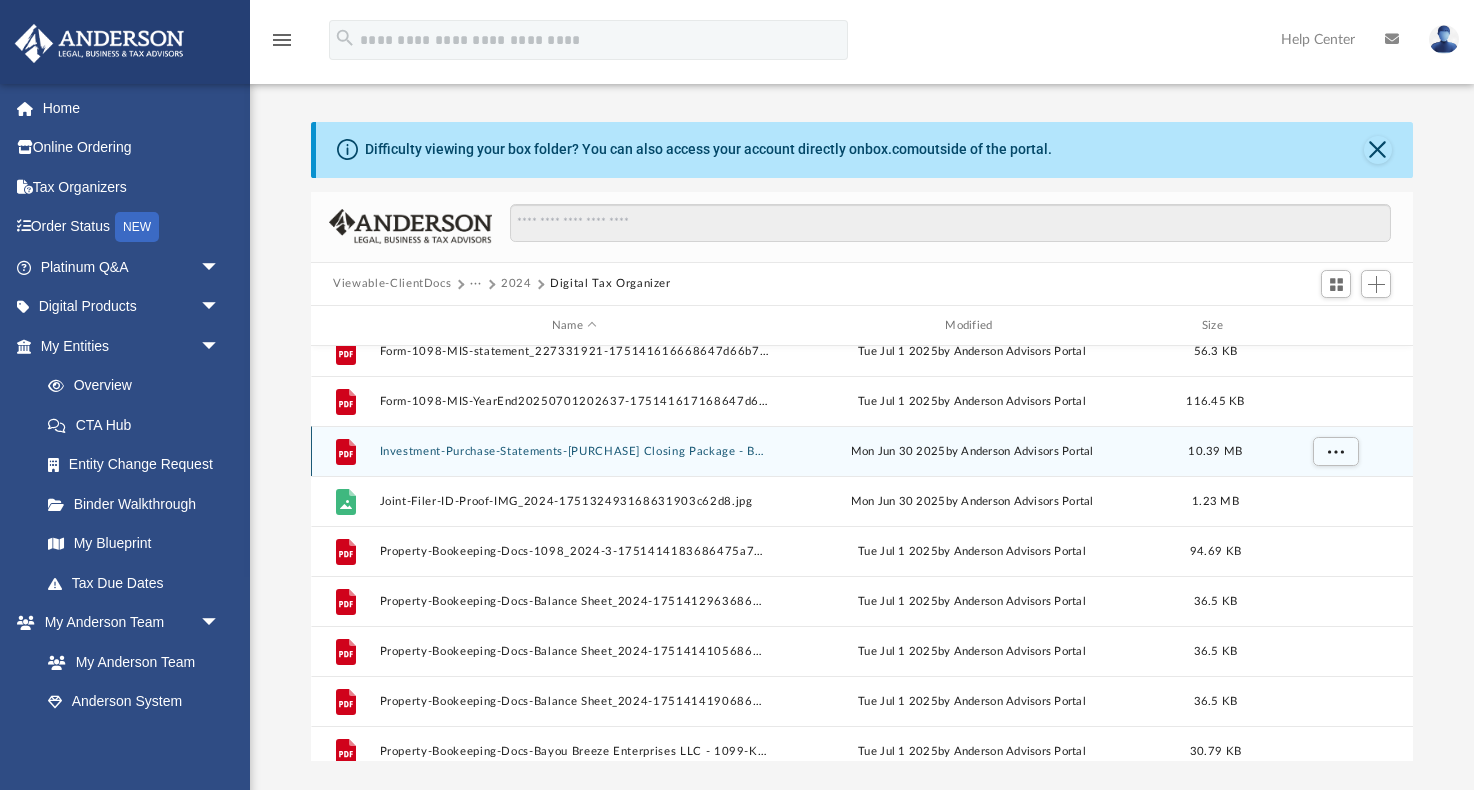 click on "Investment-Purchase-Statements-[PURCHASE] Closing Package - Buyer-17513355356863426f0f75c.pdf" at bounding box center [574, 451] 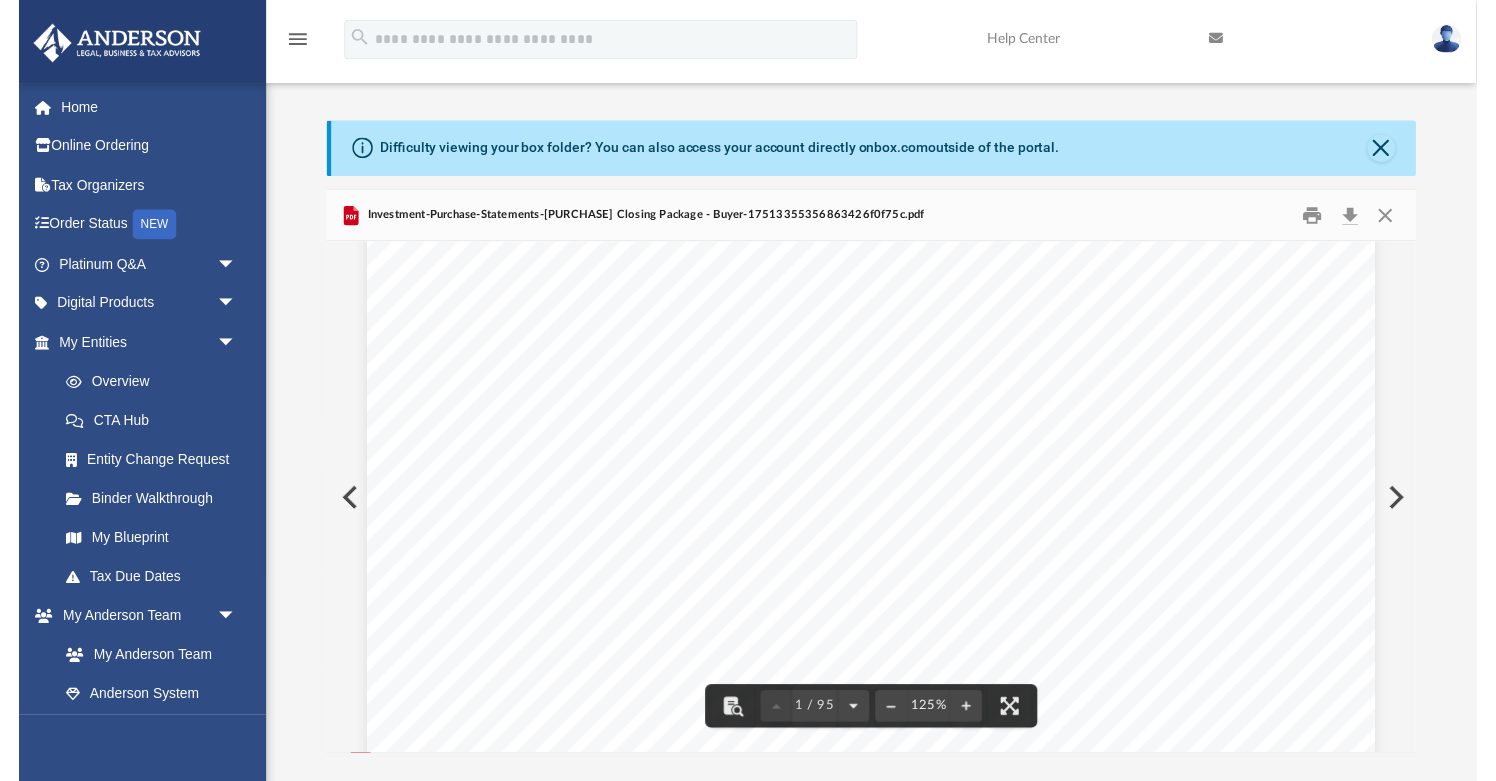 scroll, scrollTop: 633, scrollLeft: 0, axis: vertical 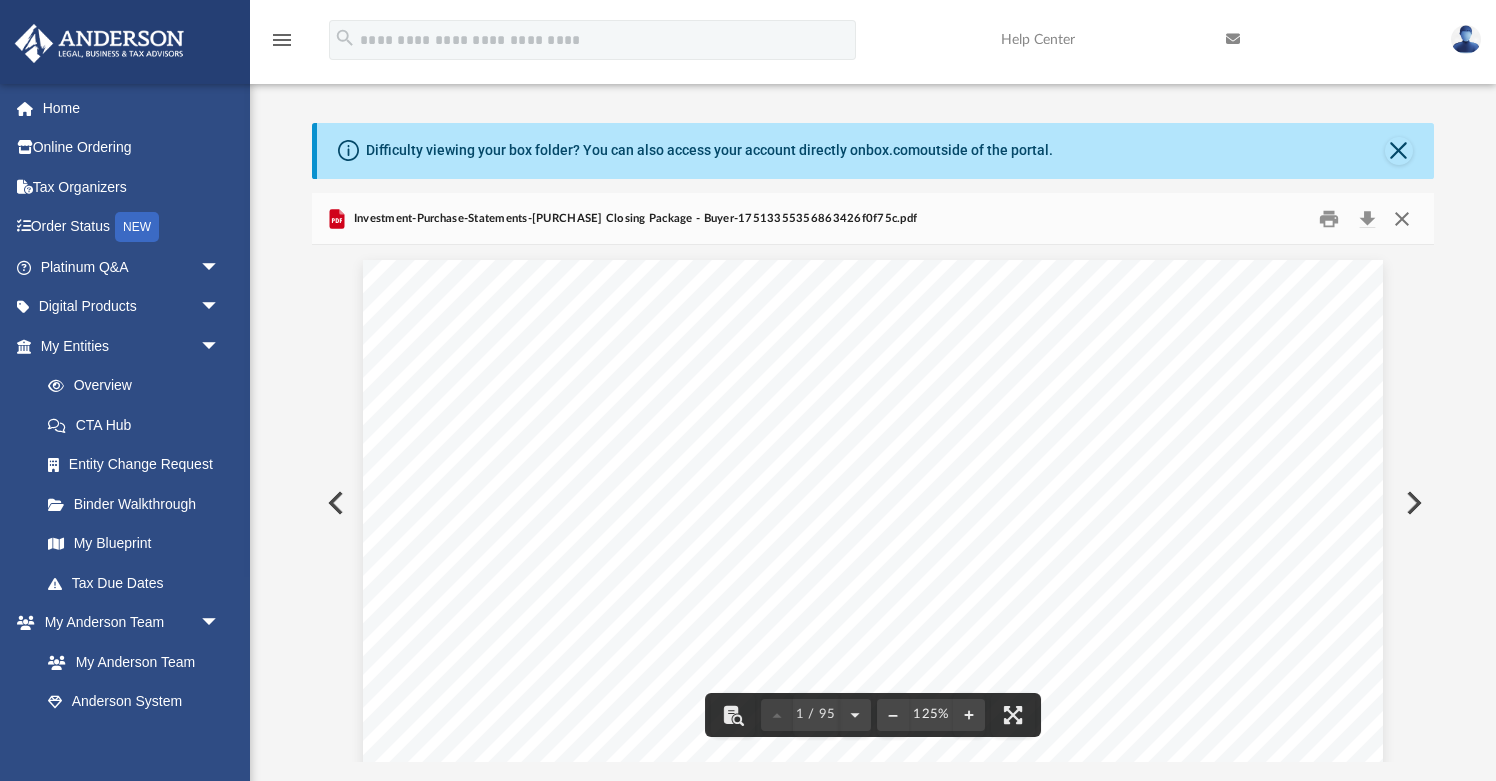 click at bounding box center [1402, 218] 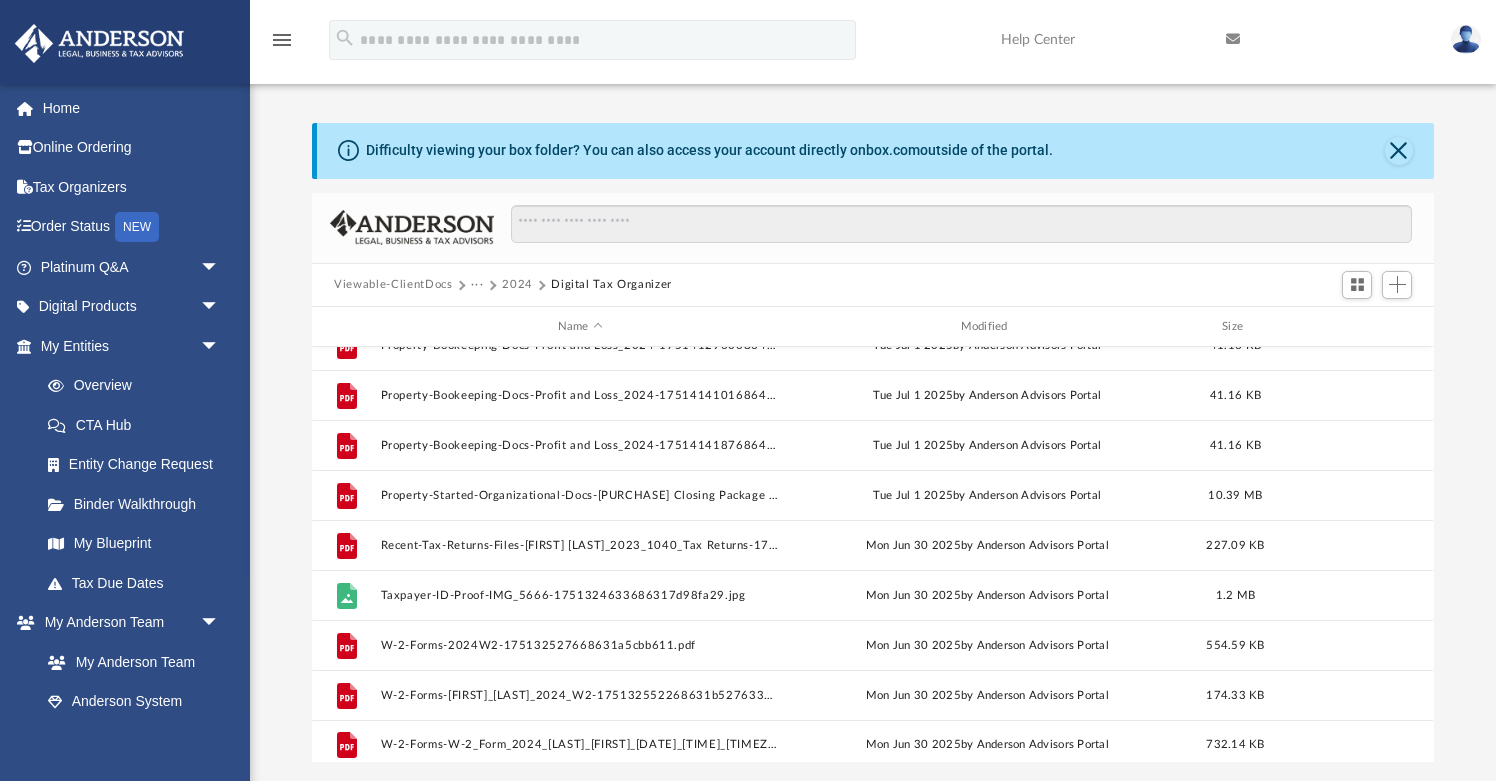 scroll, scrollTop: 936, scrollLeft: 0, axis: vertical 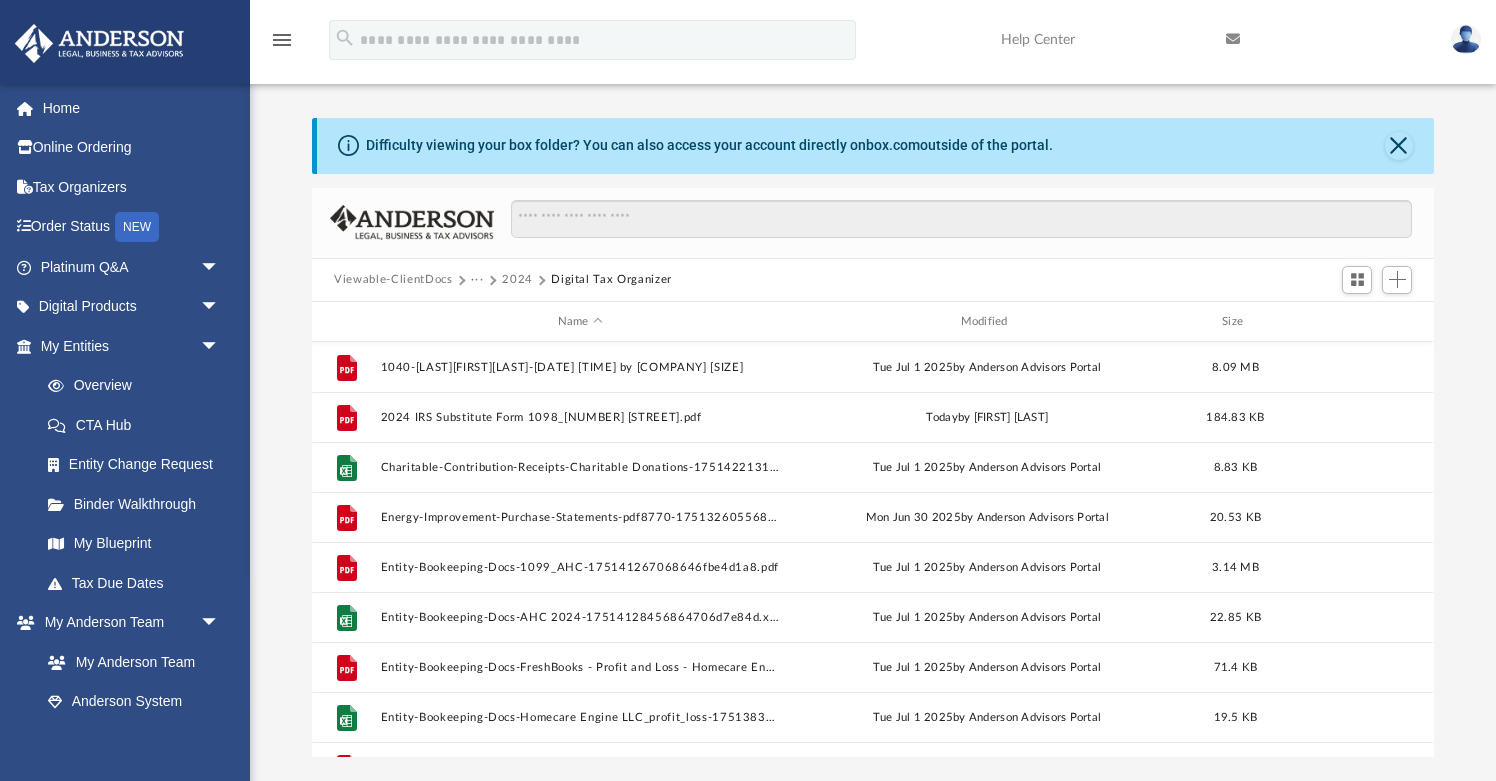 click on "2024" at bounding box center [517, 280] 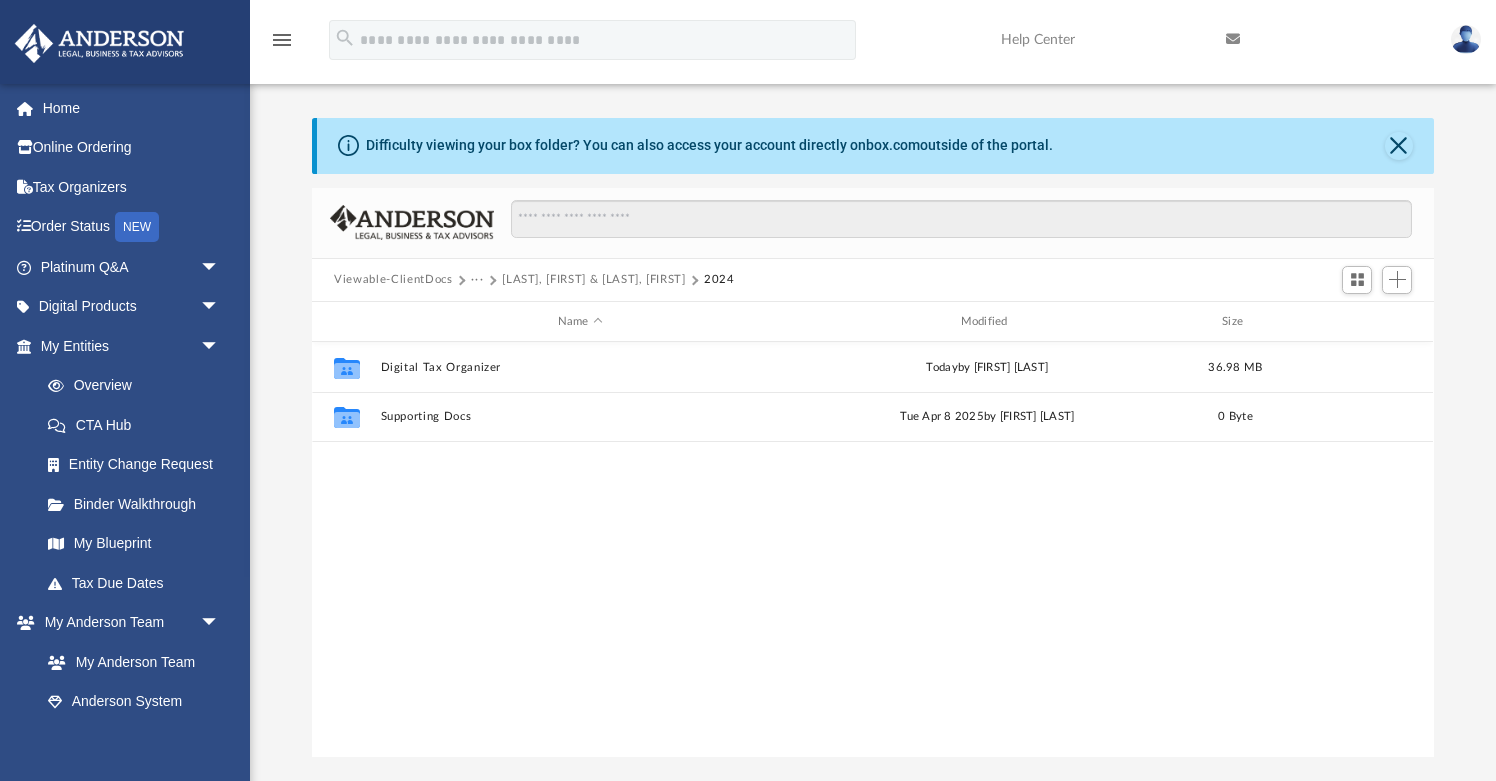 click on "[LAST], [FIRST] & [LAST], [FIRST]" at bounding box center [593, 280] 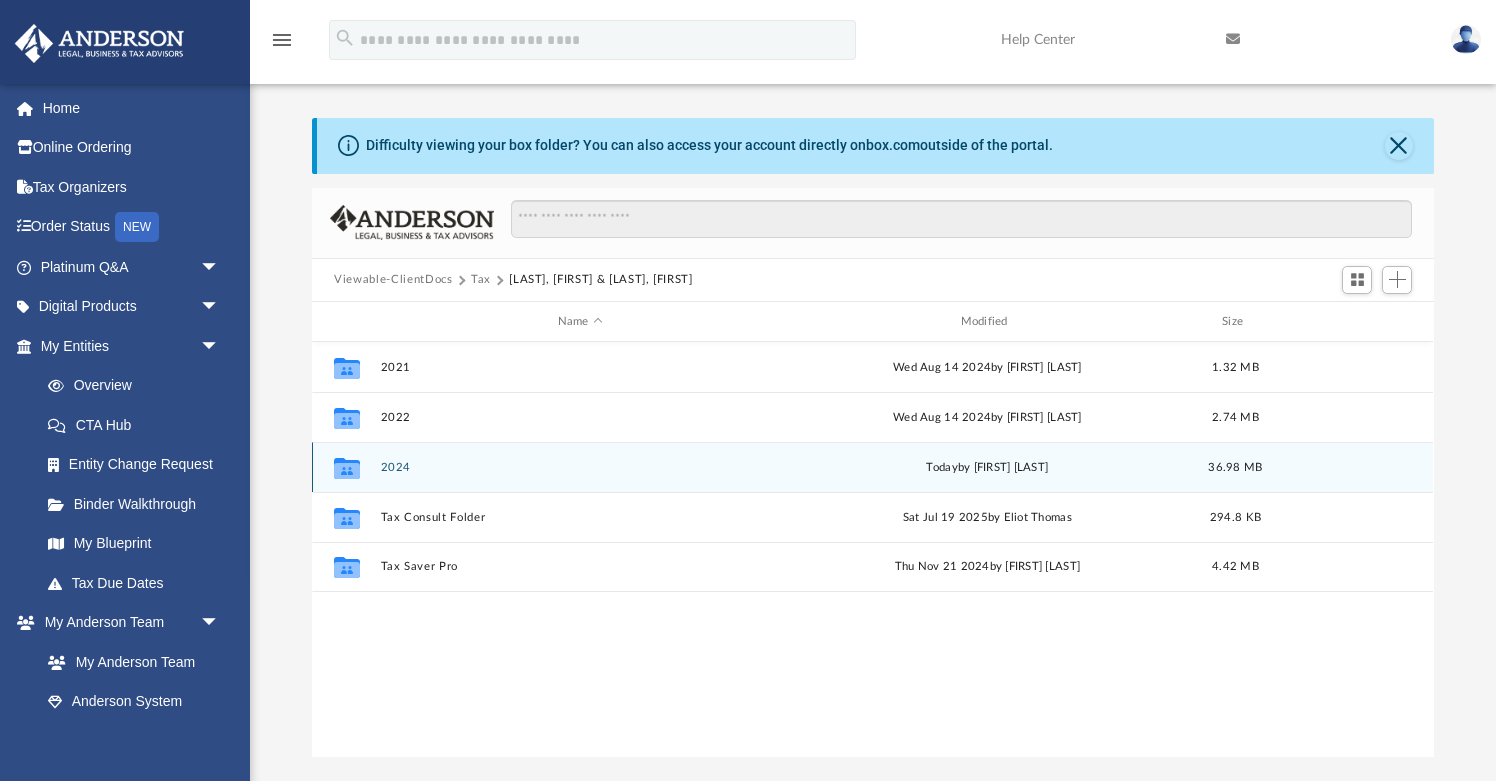 click on "Collaborated Folder 2024 today  by Zack Lee 36.98 MB" at bounding box center [872, 467] 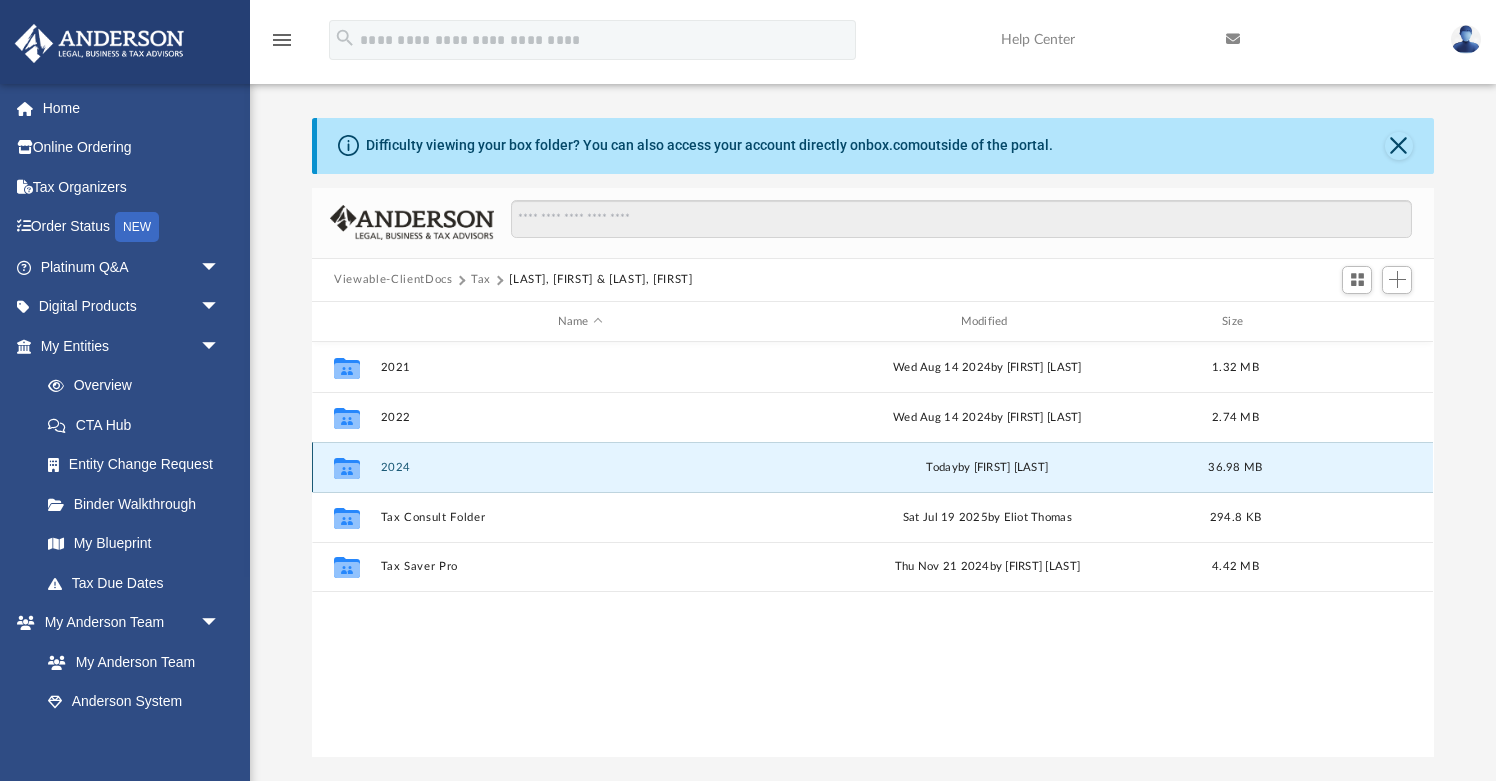 click on "2024" at bounding box center [580, 467] 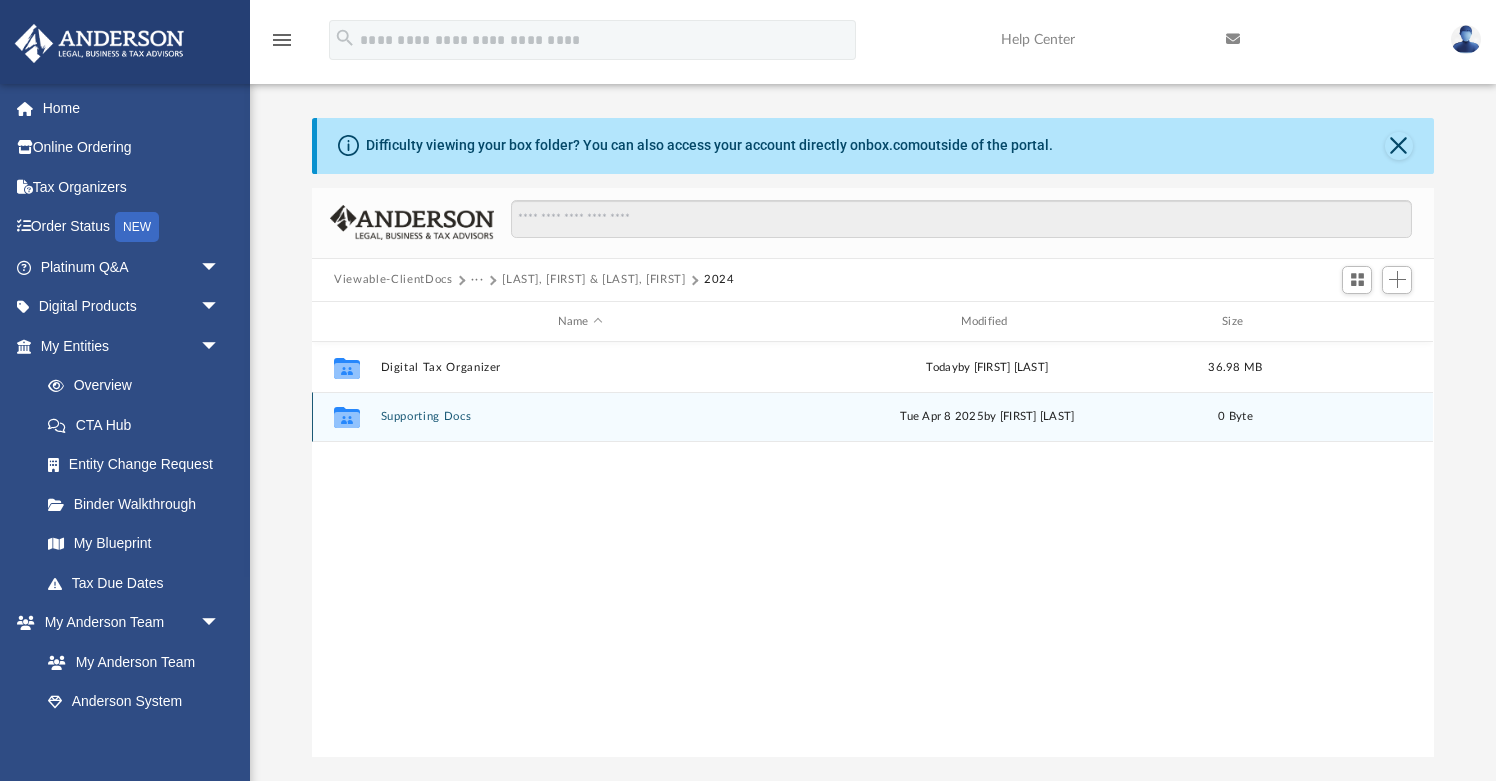 click on "Supporting Docs" at bounding box center [580, 417] 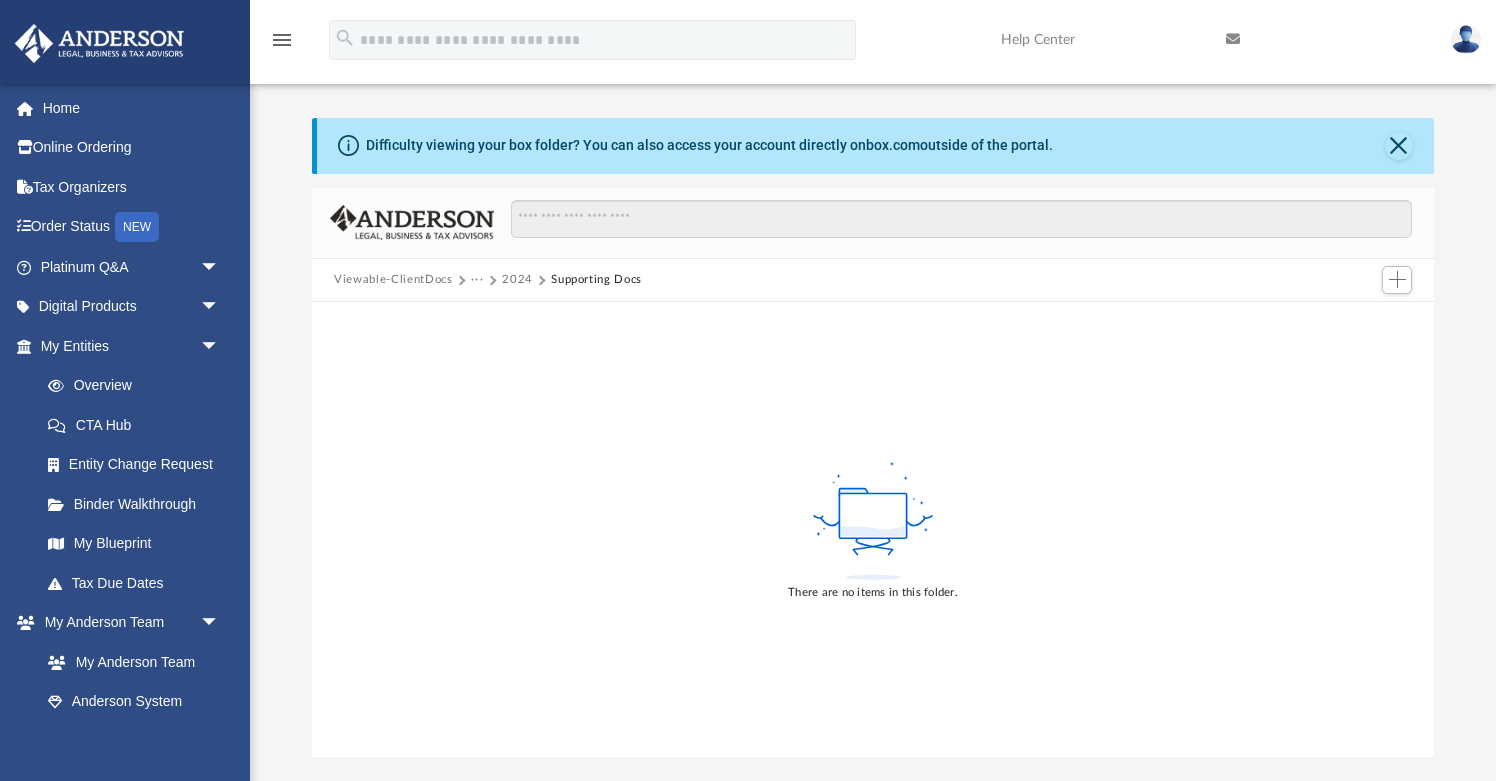 click on "2024" at bounding box center [517, 280] 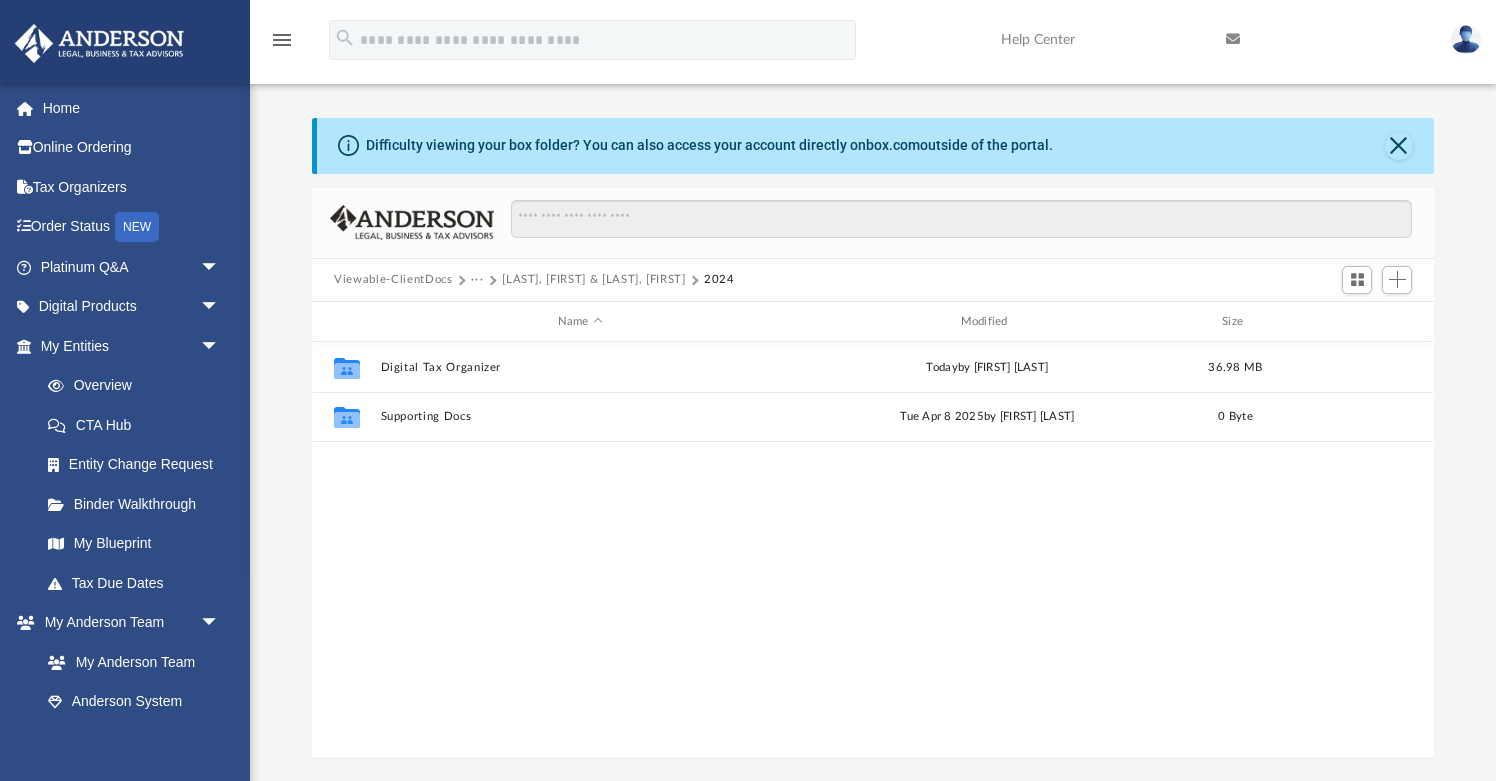 scroll, scrollTop: 455, scrollLeft: 1122, axis: both 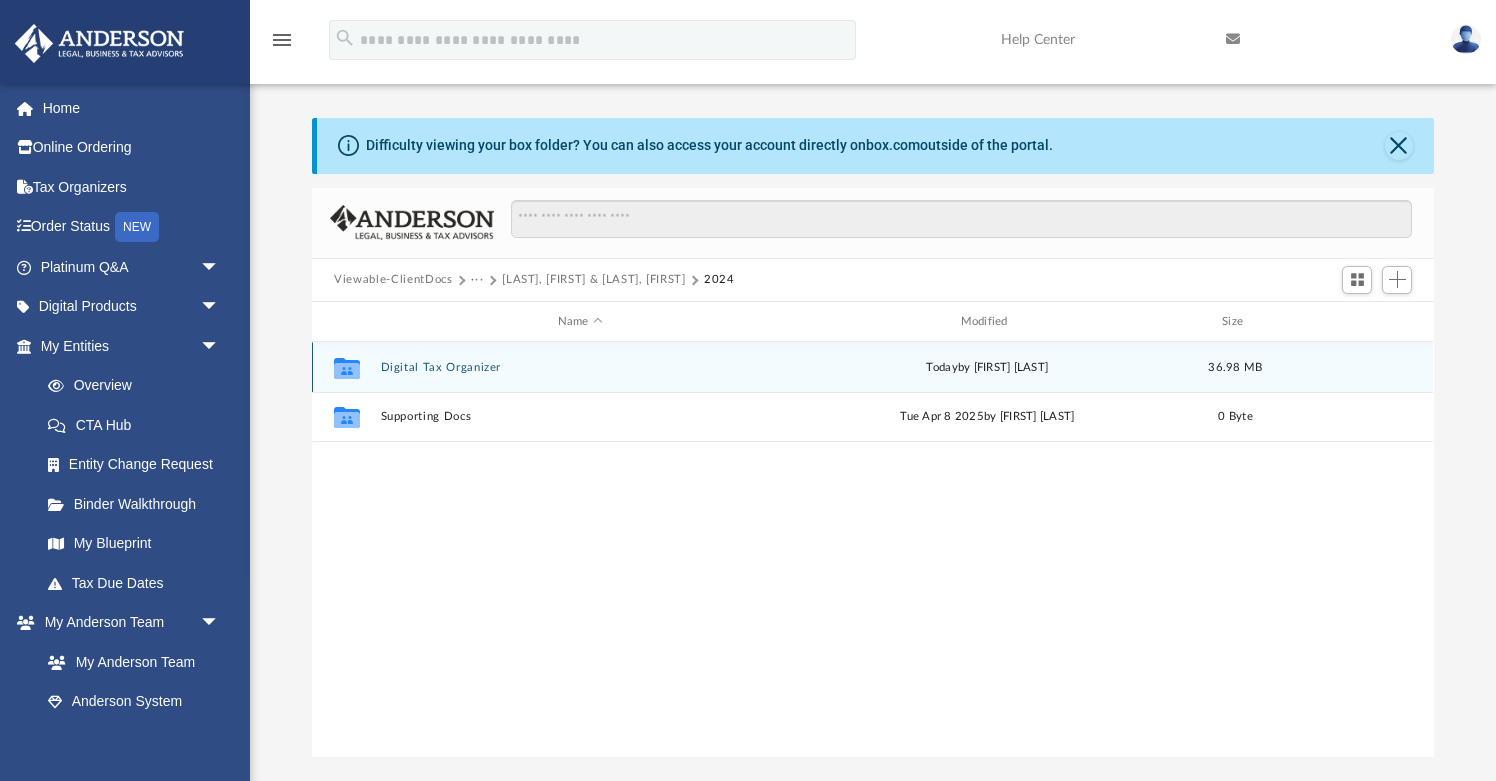 click on "Digital Tax Organizer" at bounding box center (580, 367) 